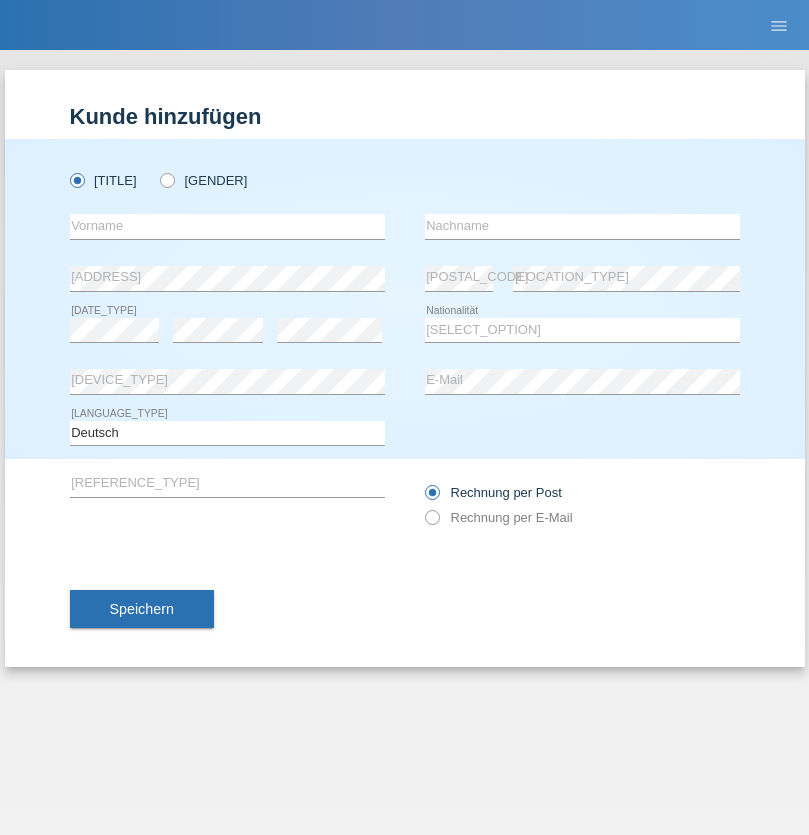 scroll, scrollTop: 0, scrollLeft: 0, axis: both 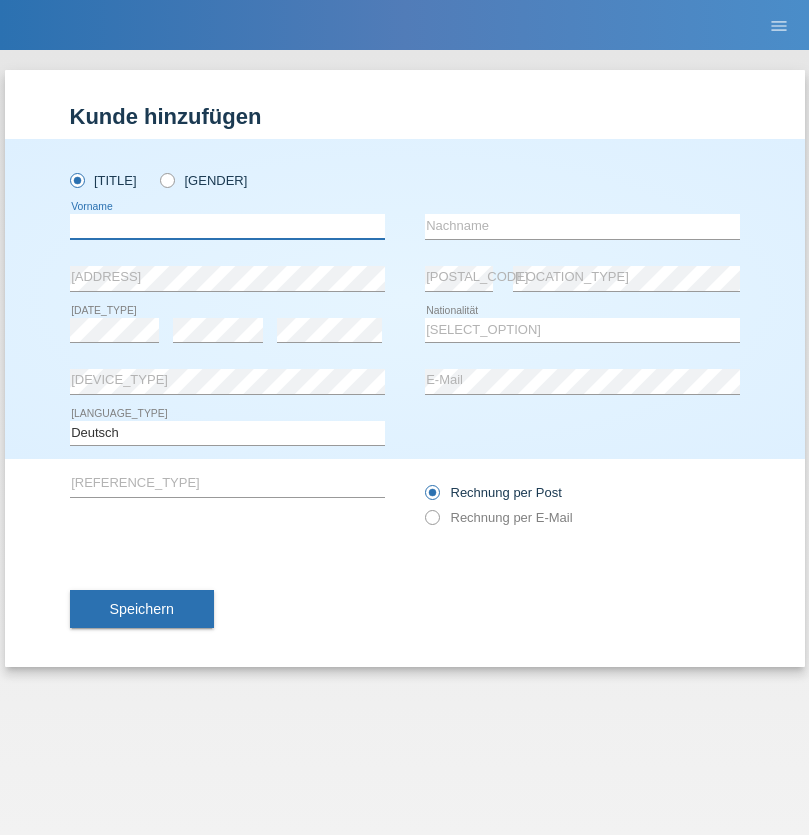 click at bounding box center (227, 226) 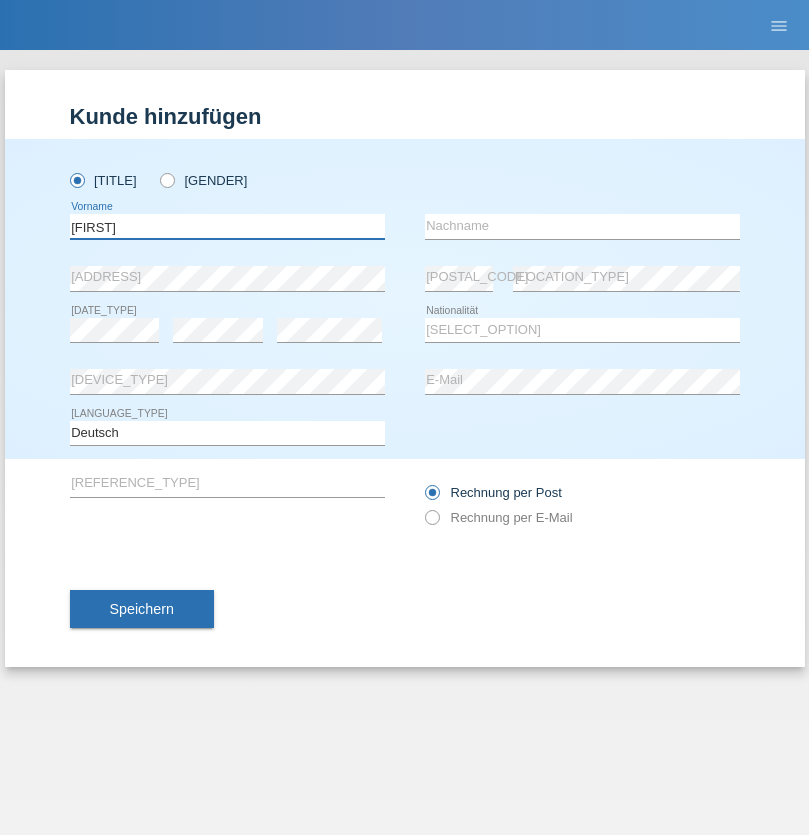 type on "[FIRST]" 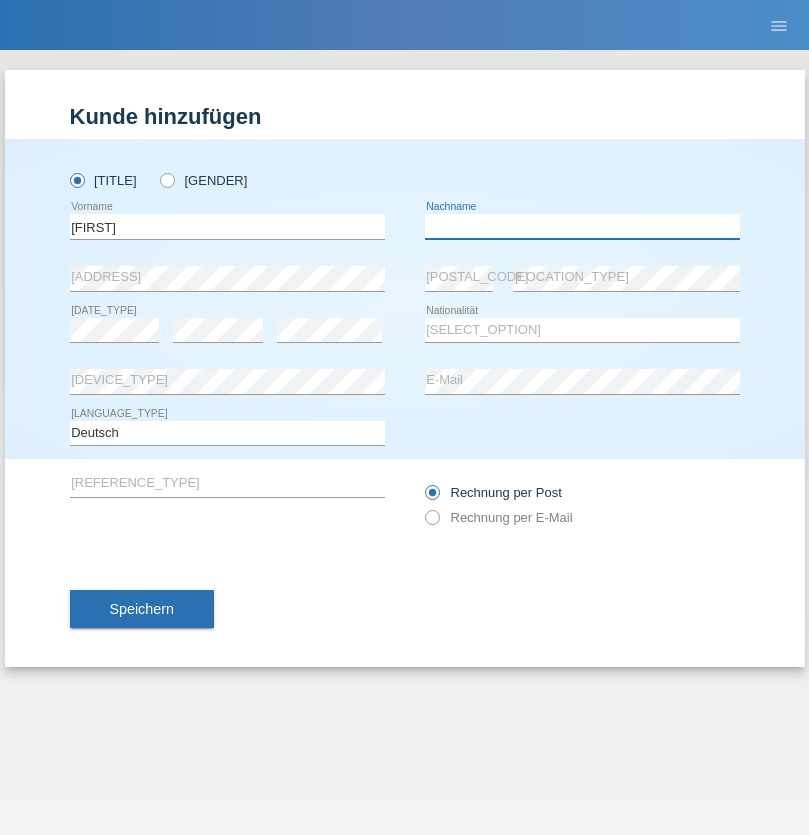 click at bounding box center (582, 226) 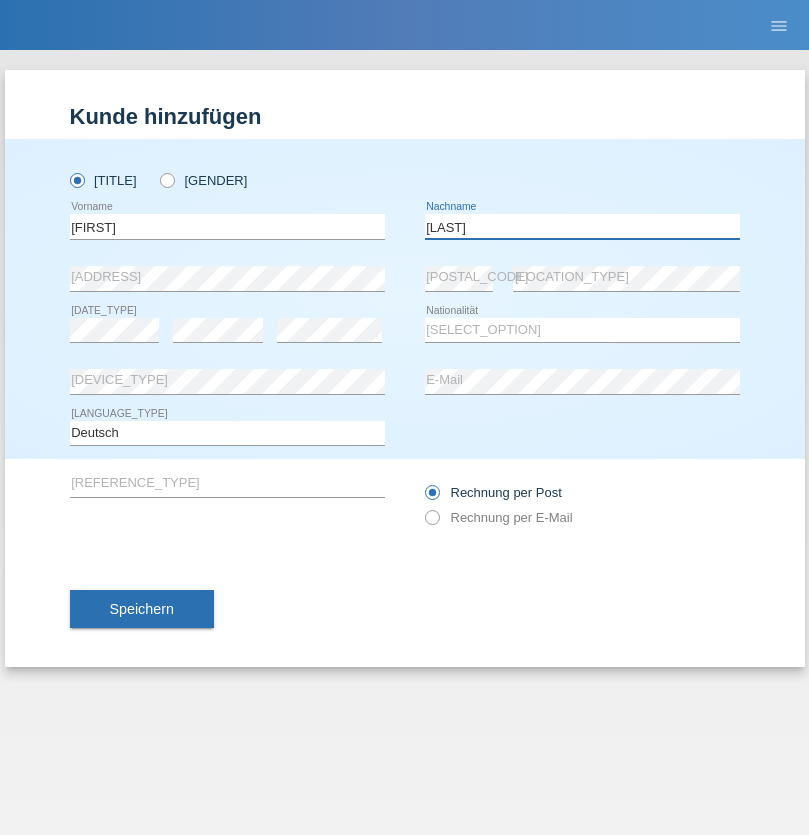 type on "[LAST]" 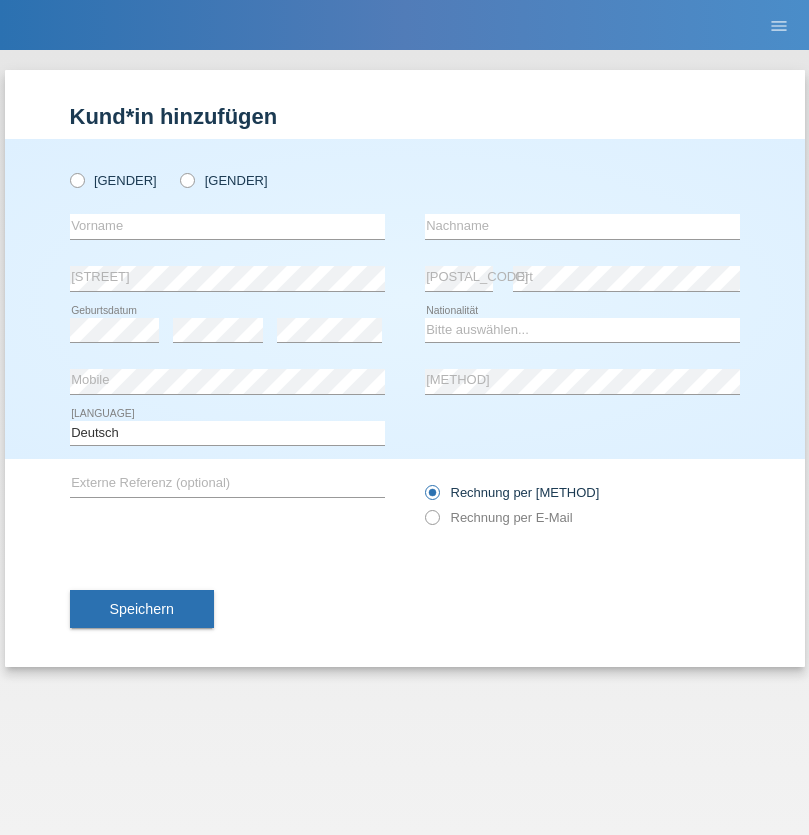 scroll, scrollTop: 0, scrollLeft: 0, axis: both 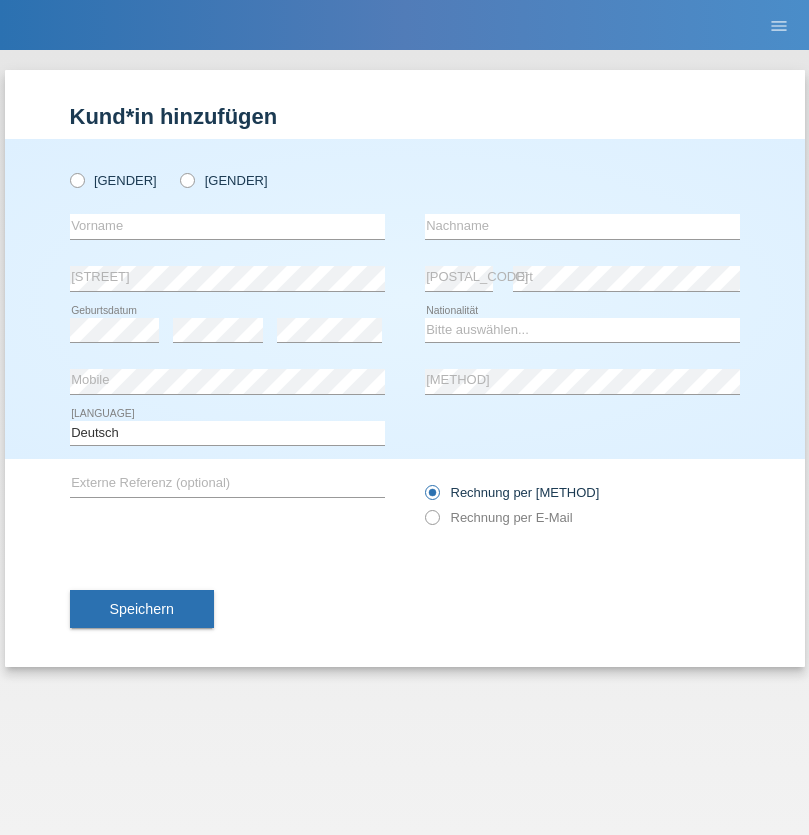 radio on "true" 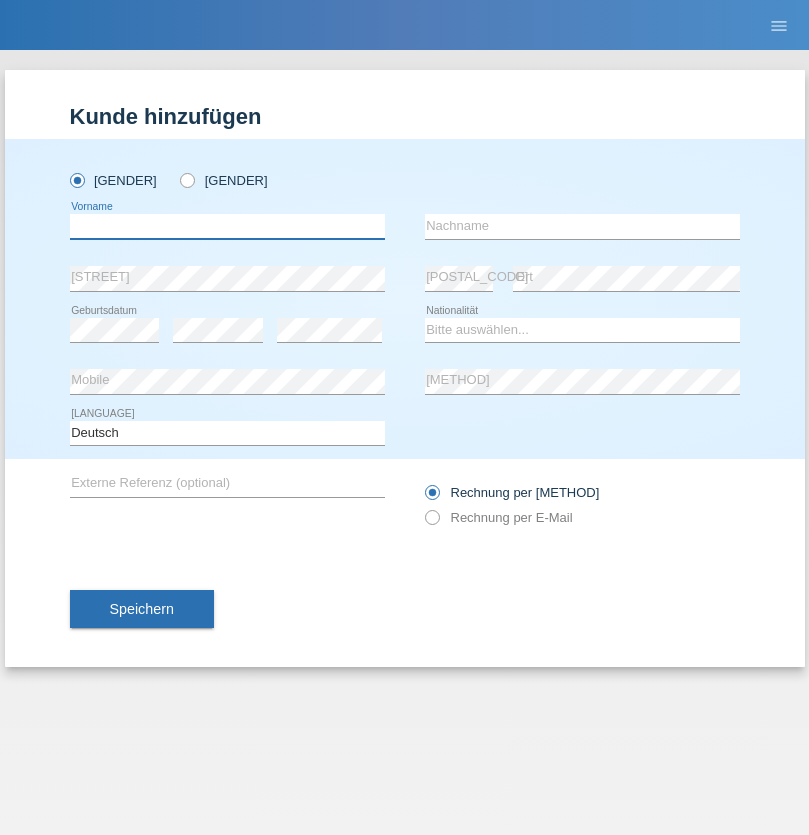 click at bounding box center (227, 226) 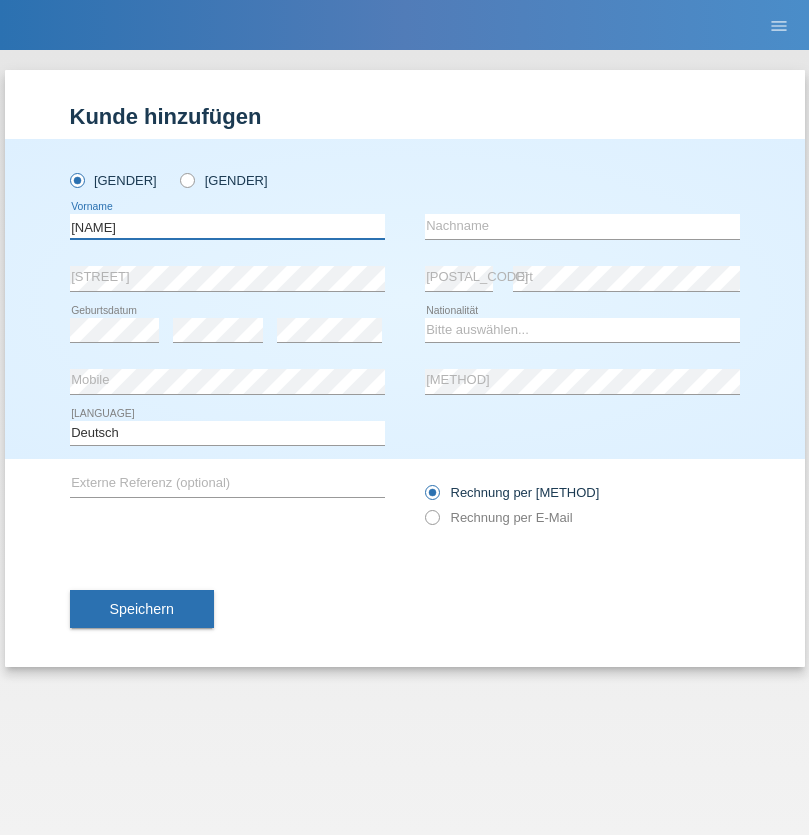 type on "[FIRST]" 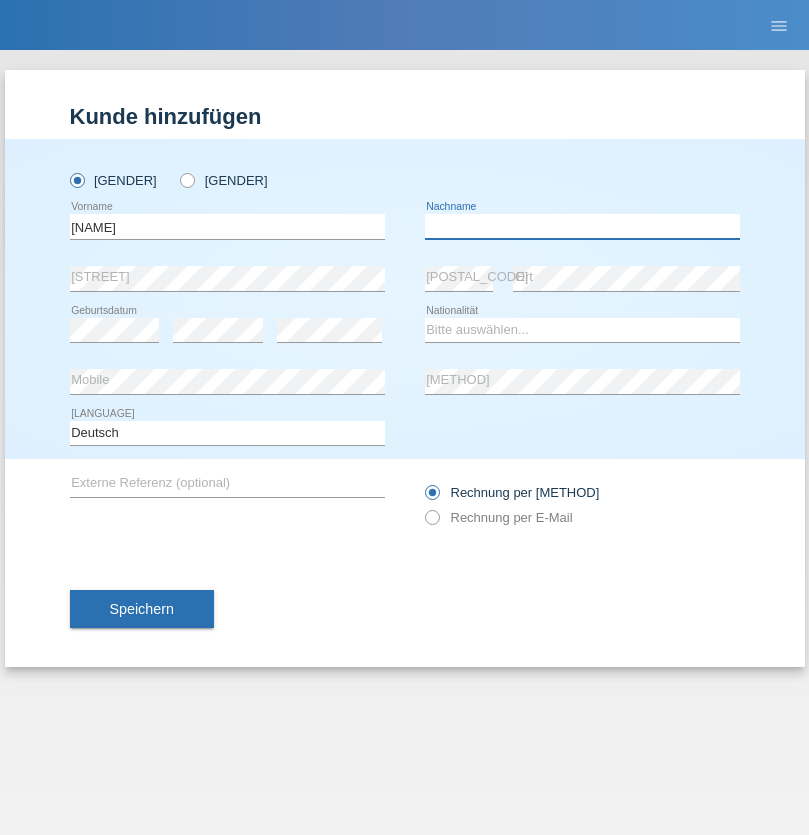 click at bounding box center [582, 226] 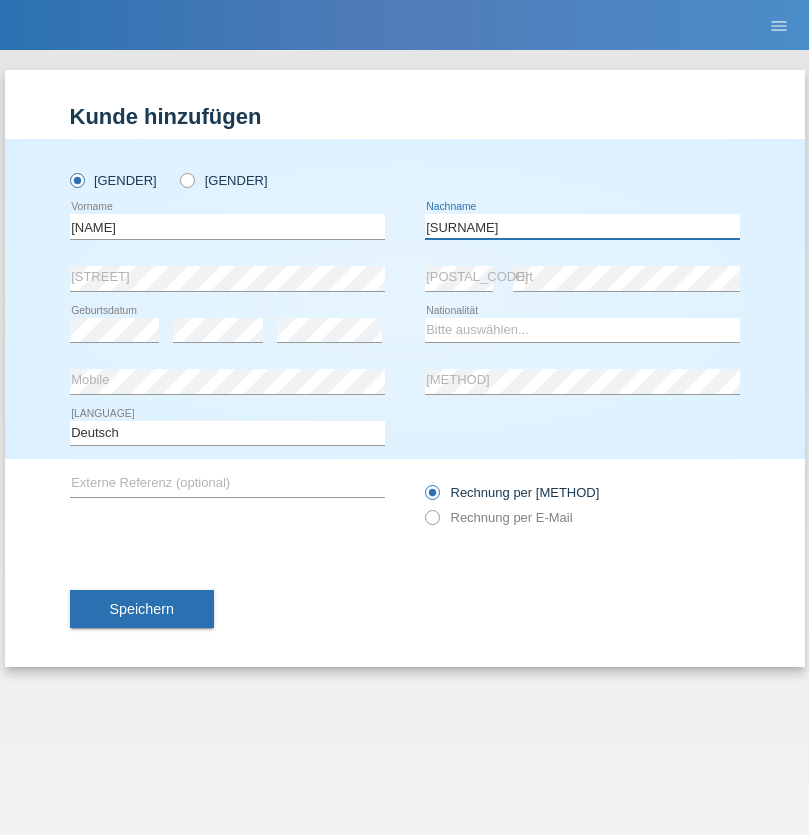 type on "[LAST]" 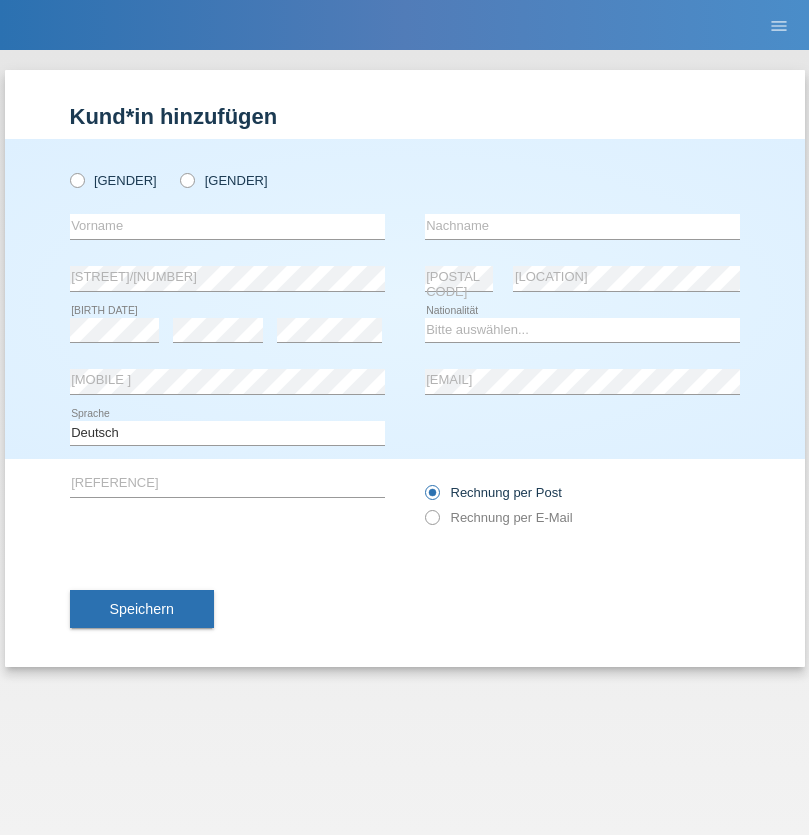 scroll, scrollTop: 0, scrollLeft: 0, axis: both 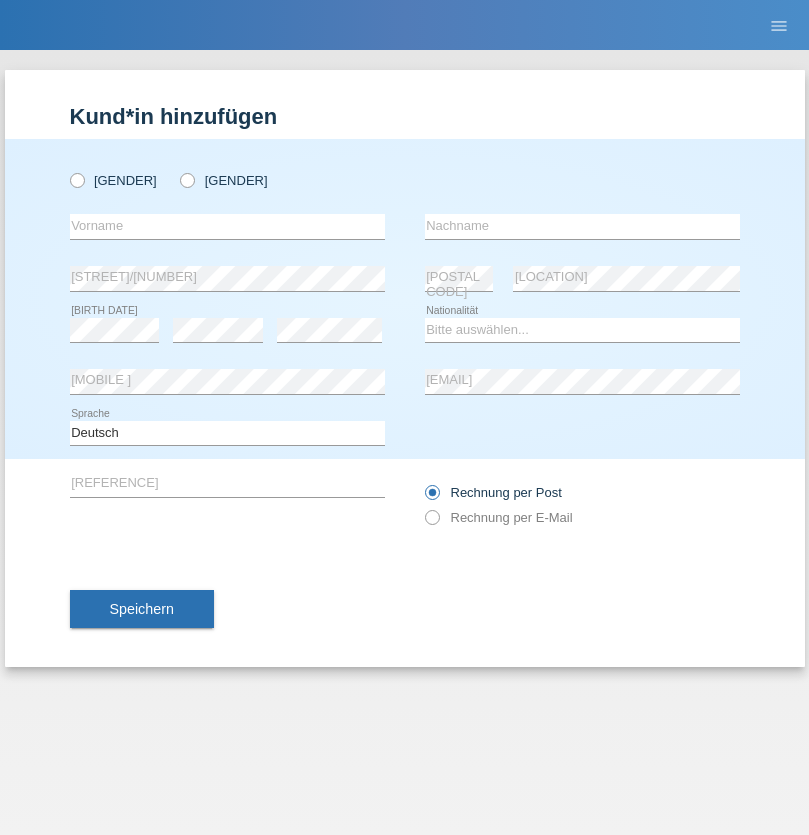 radio on "true" 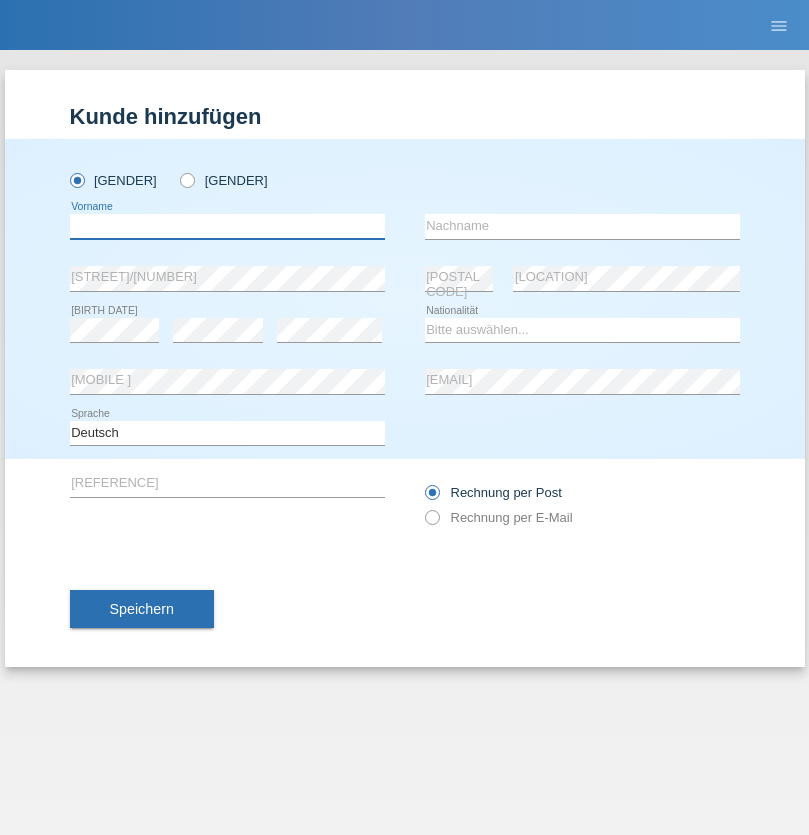 click at bounding box center [227, 226] 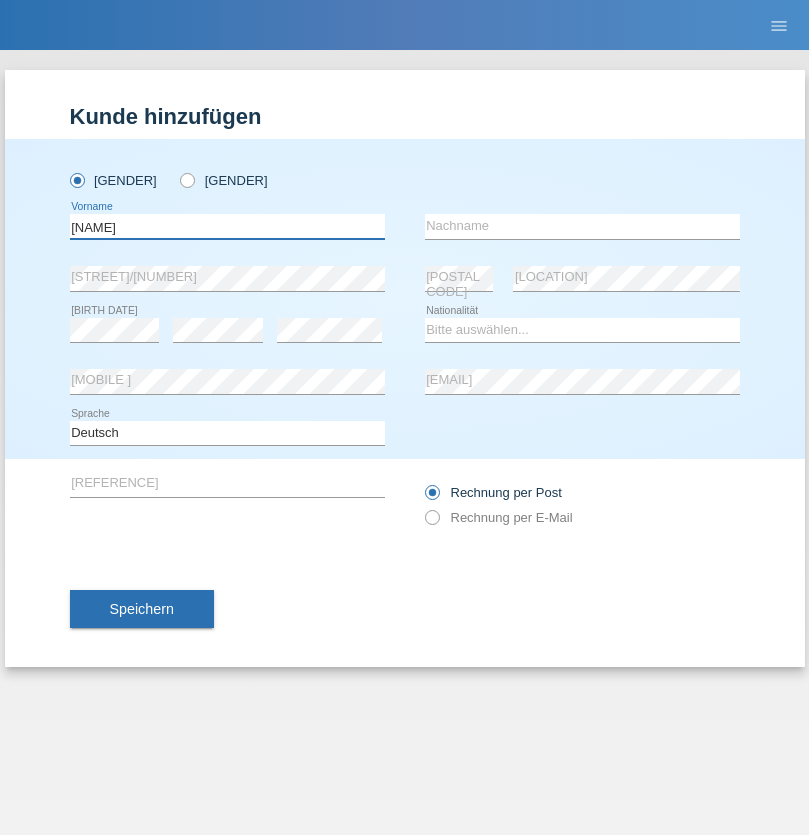 type on "[NAME]" 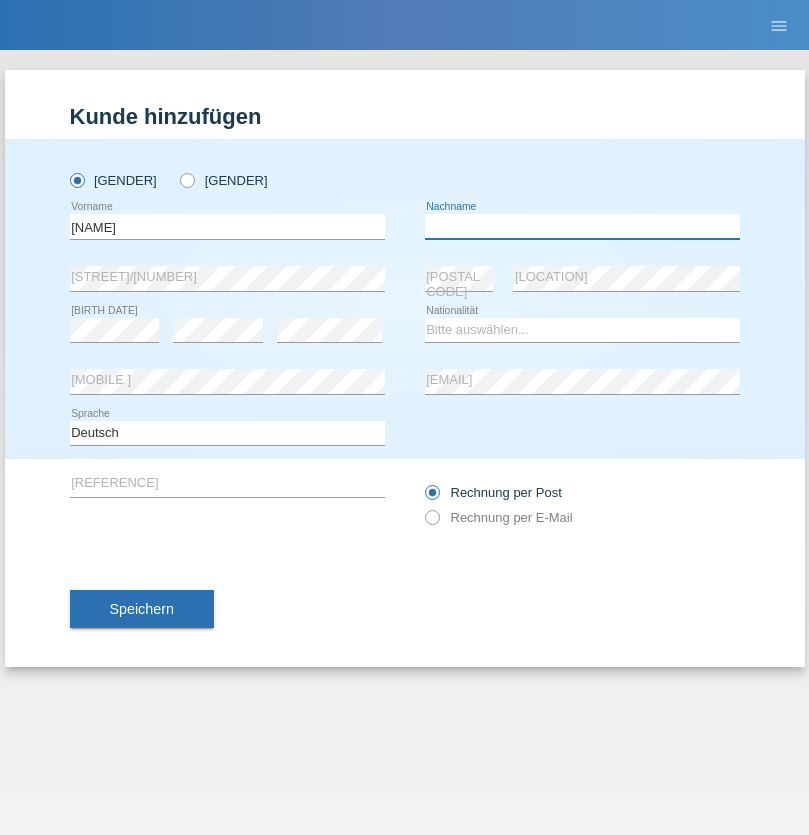 click at bounding box center (582, 226) 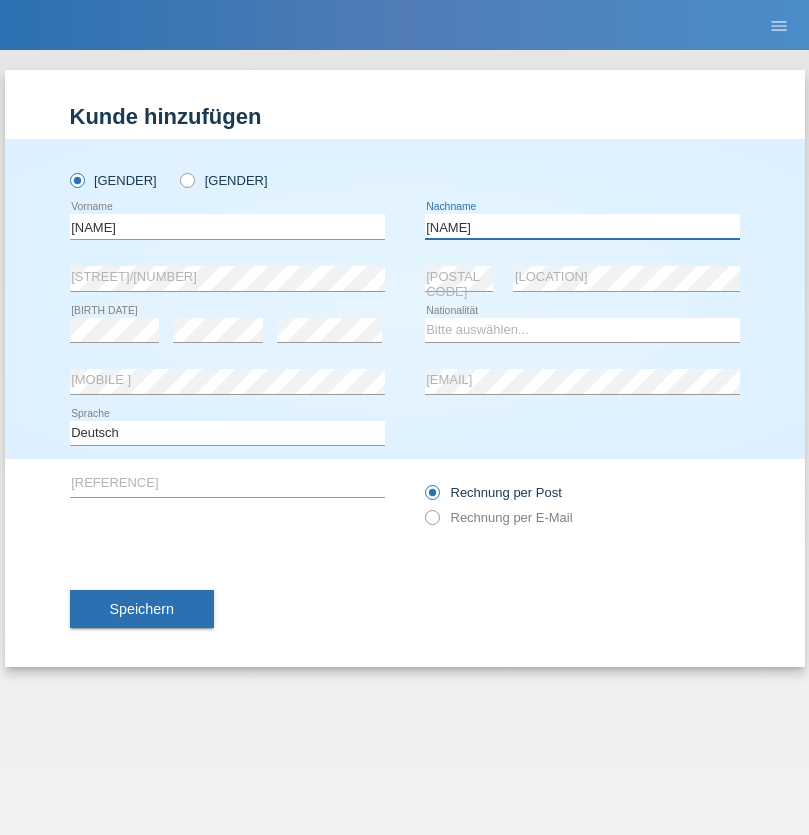 type on "[NAME]" 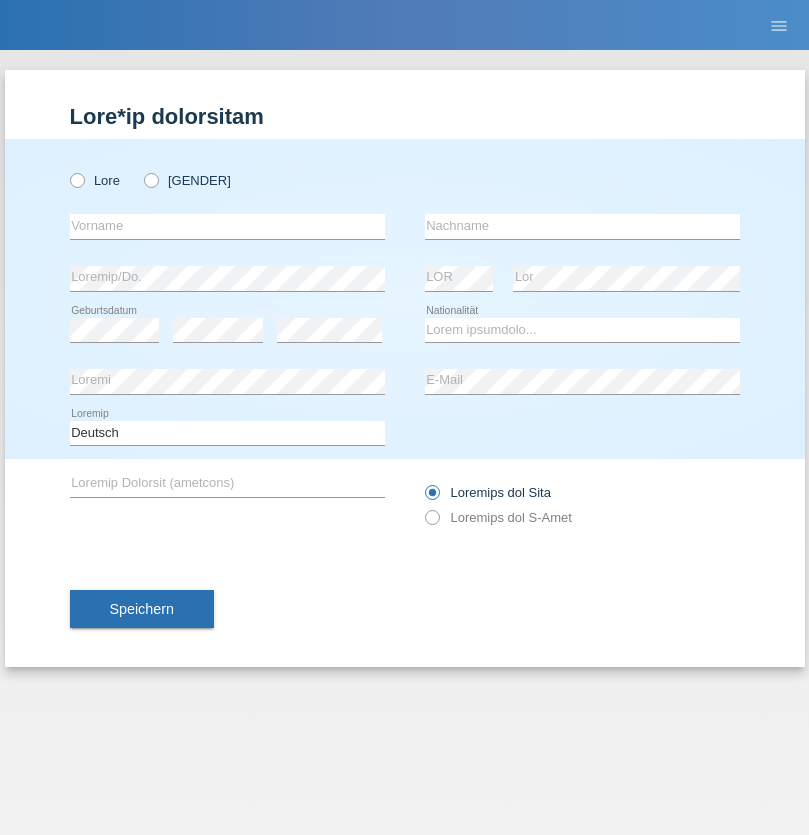 scroll, scrollTop: 0, scrollLeft: 0, axis: both 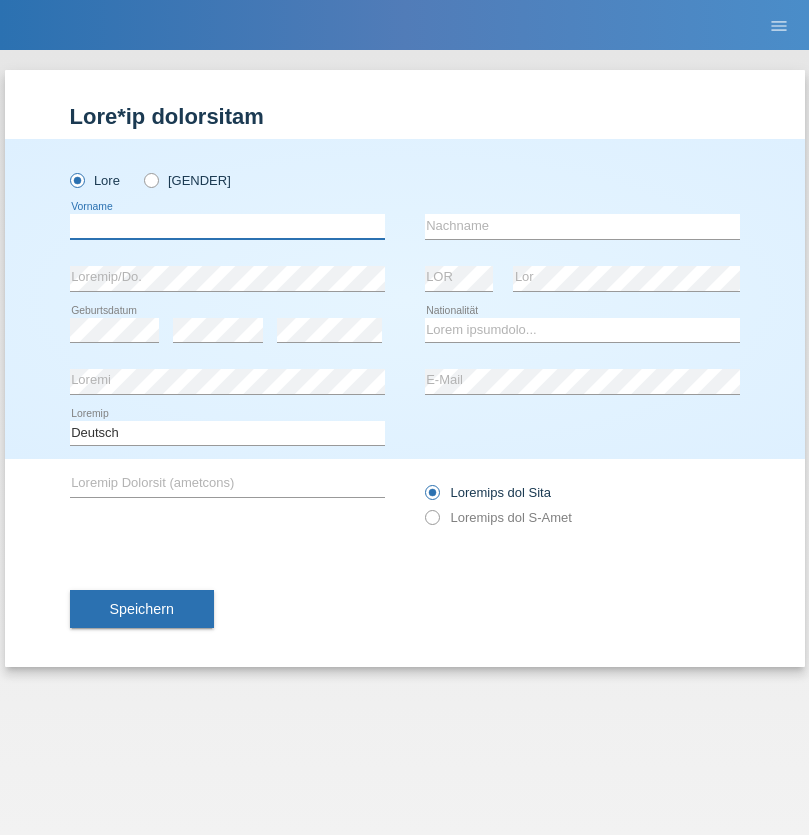 click at bounding box center [227, 226] 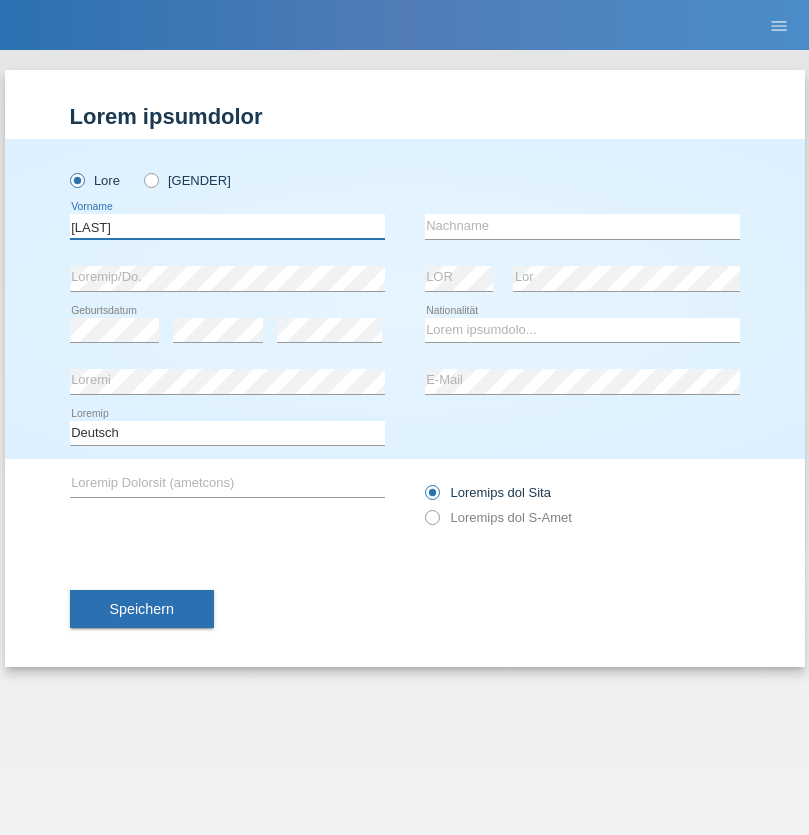 type on "[LAST]" 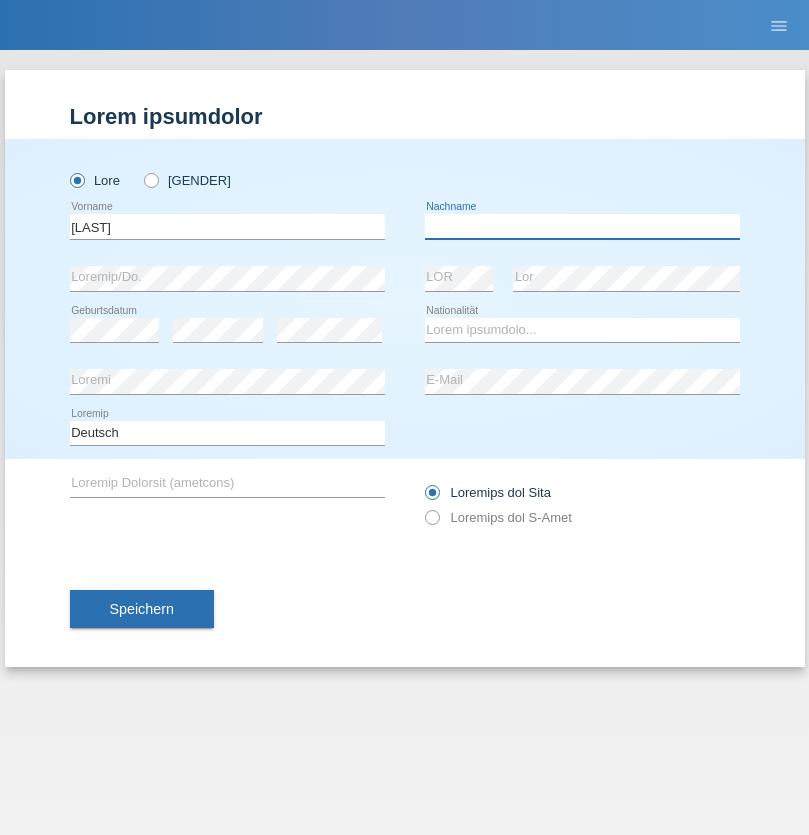 click at bounding box center [582, 226] 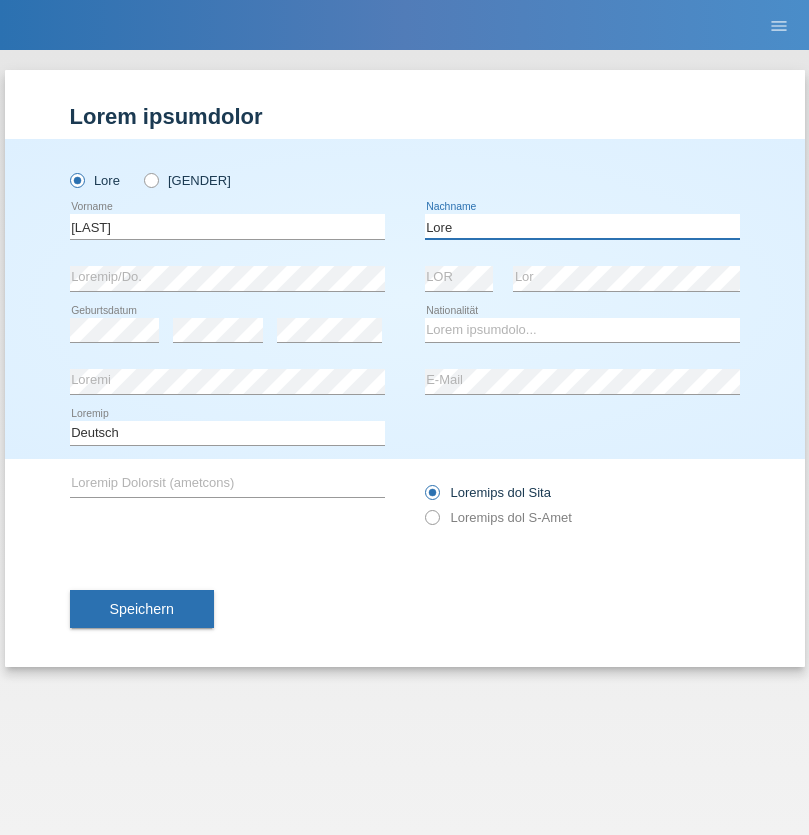 type on "Lore" 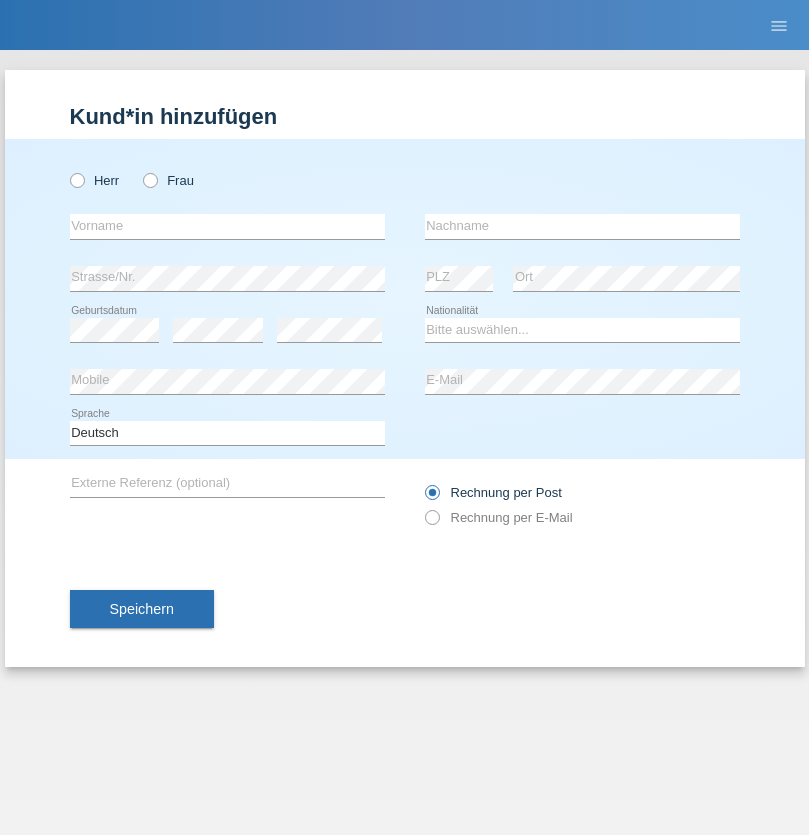 scroll, scrollTop: 0, scrollLeft: 0, axis: both 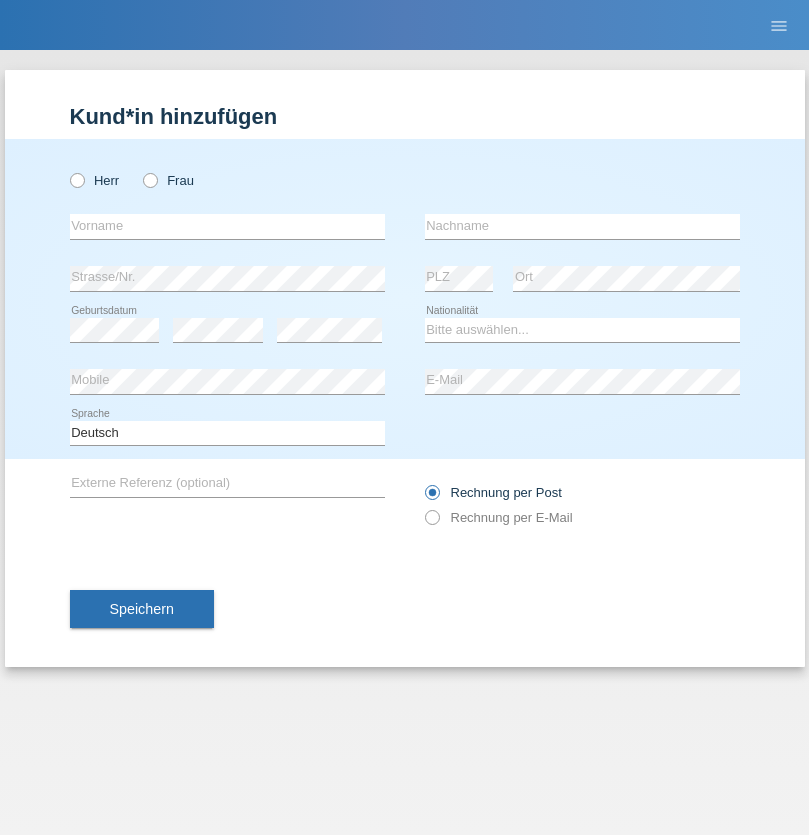 radio on "true" 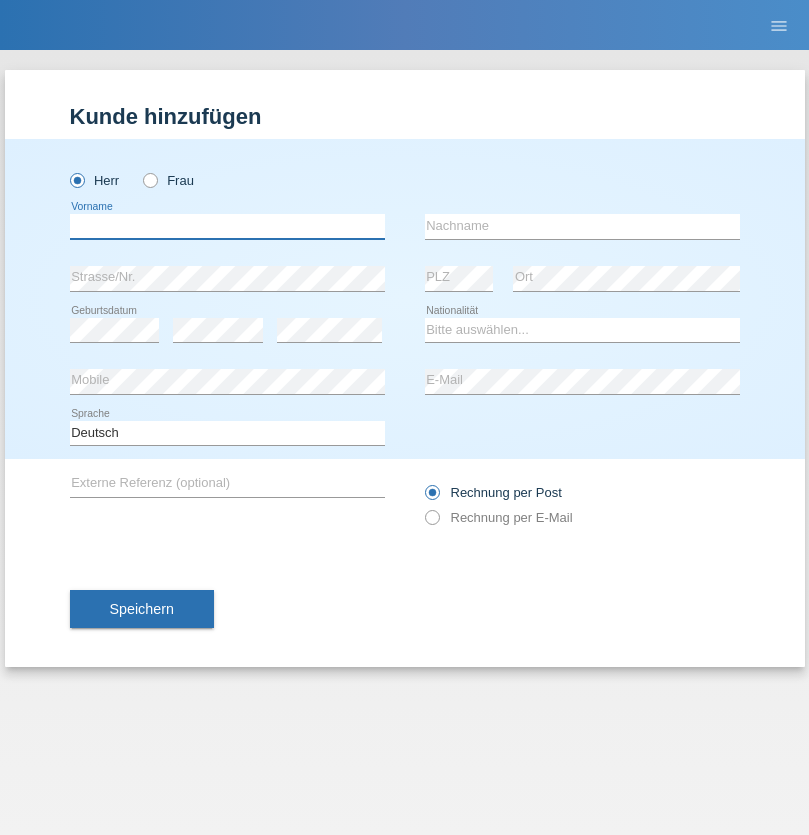 click at bounding box center (227, 226) 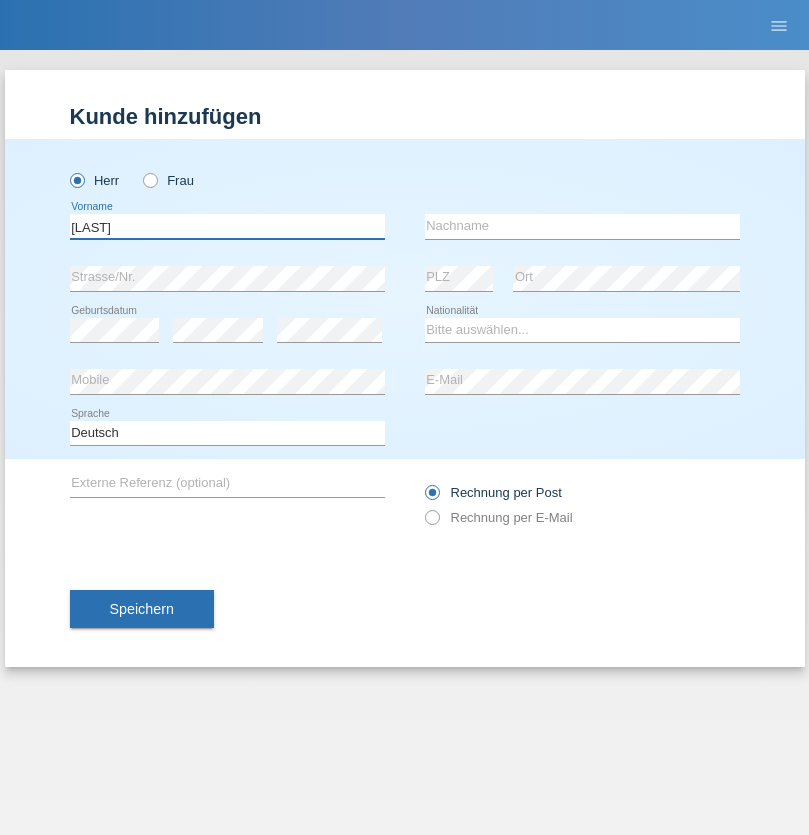 type on "[LAST]" 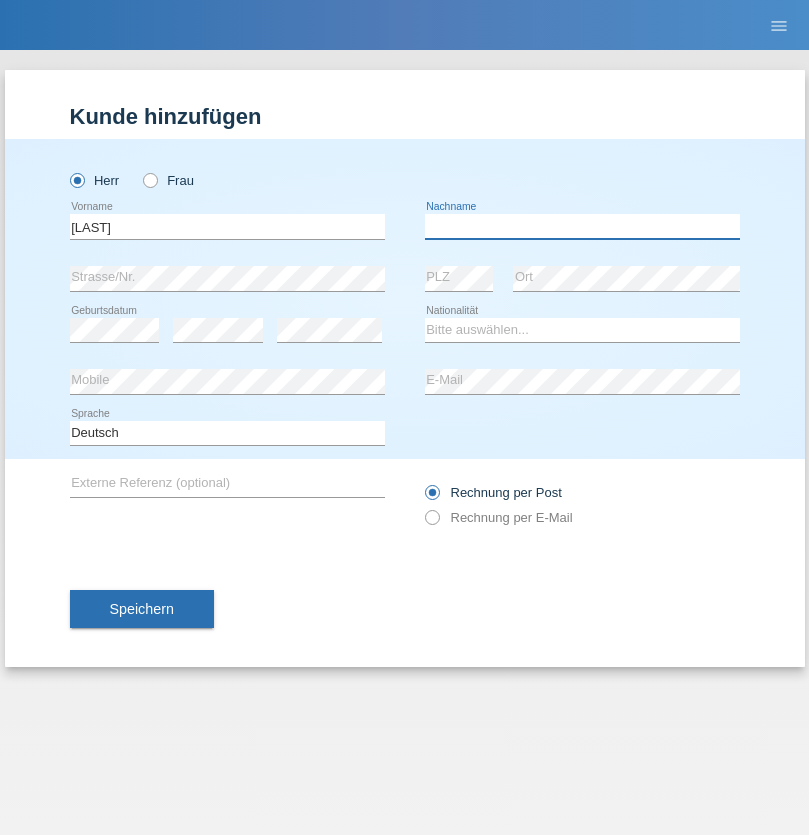 click at bounding box center [582, 226] 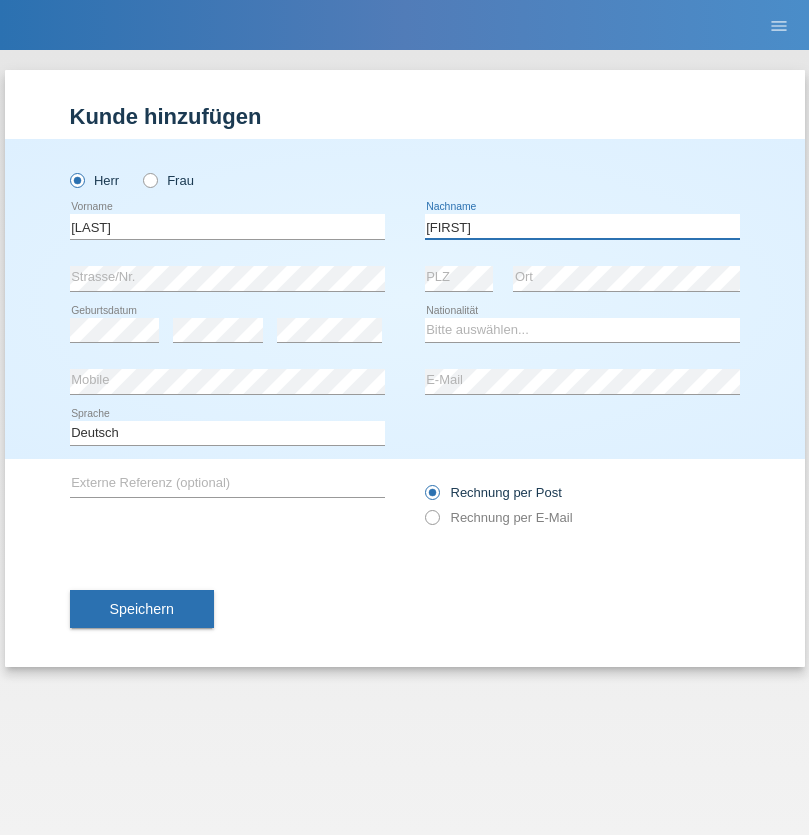 type on "[FIRST]" 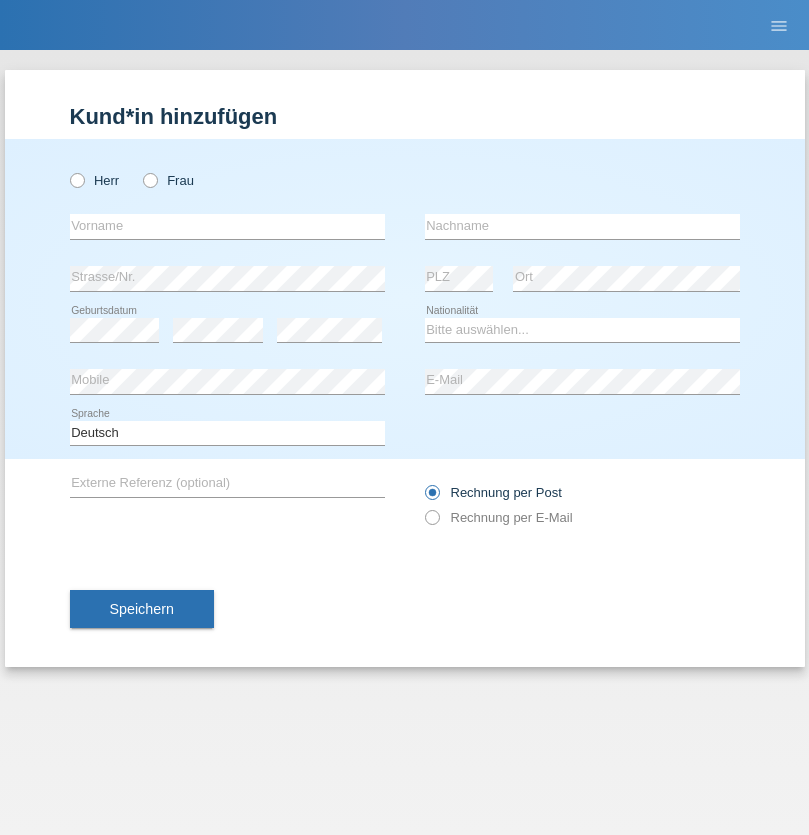 scroll, scrollTop: 0, scrollLeft: 0, axis: both 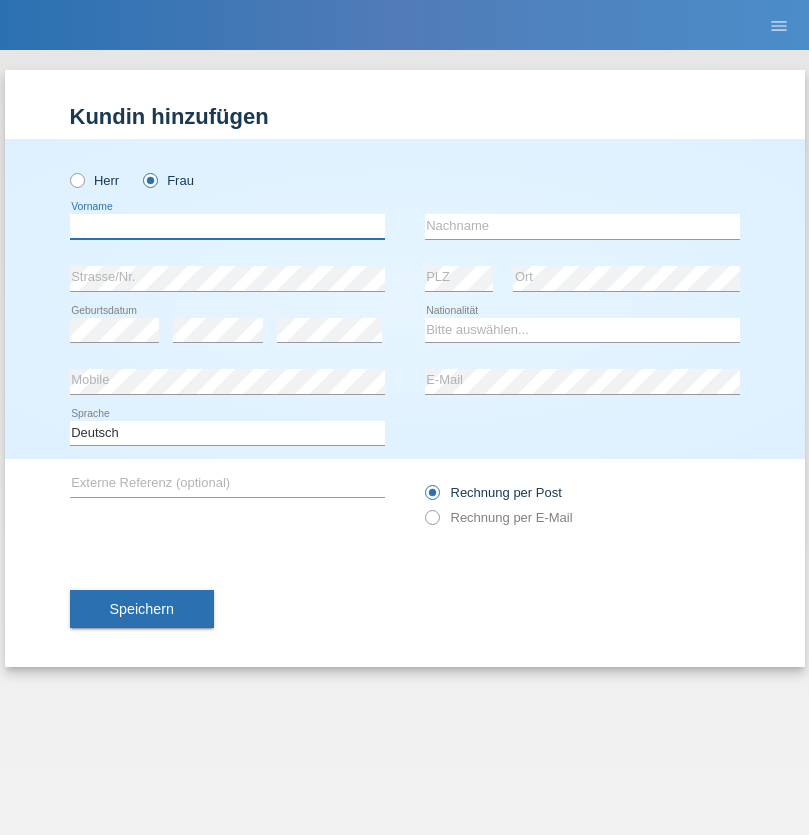 click at bounding box center [227, 226] 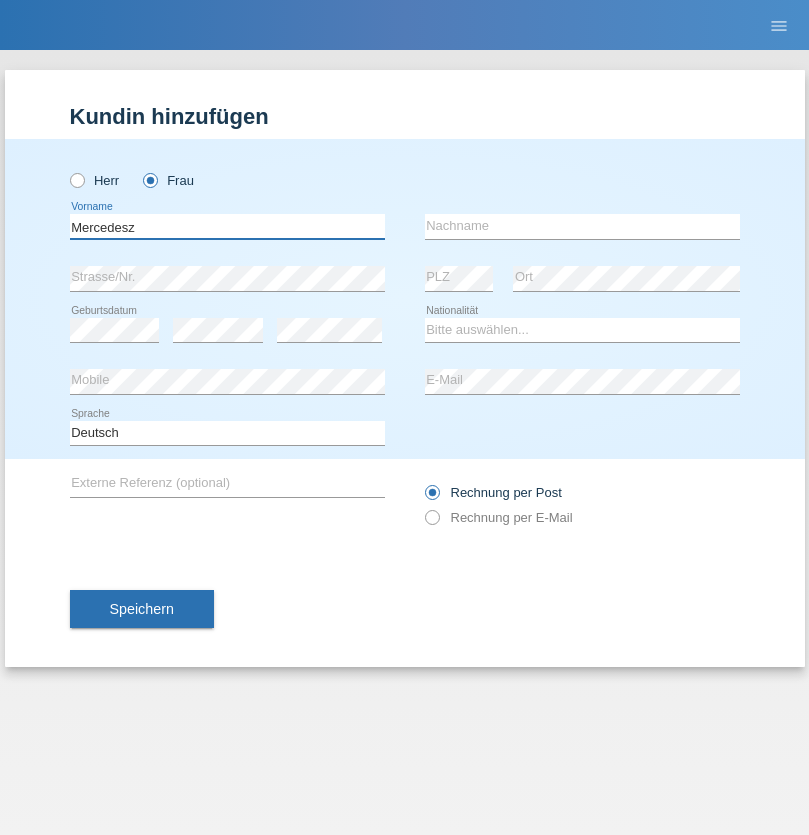 type on "Mercedesz" 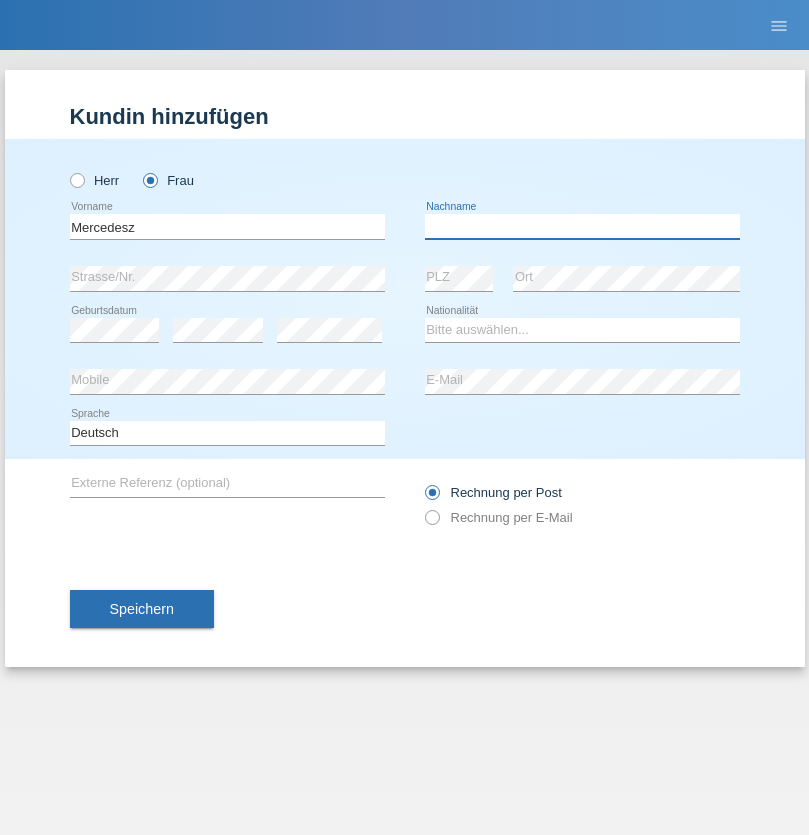 click at bounding box center (582, 226) 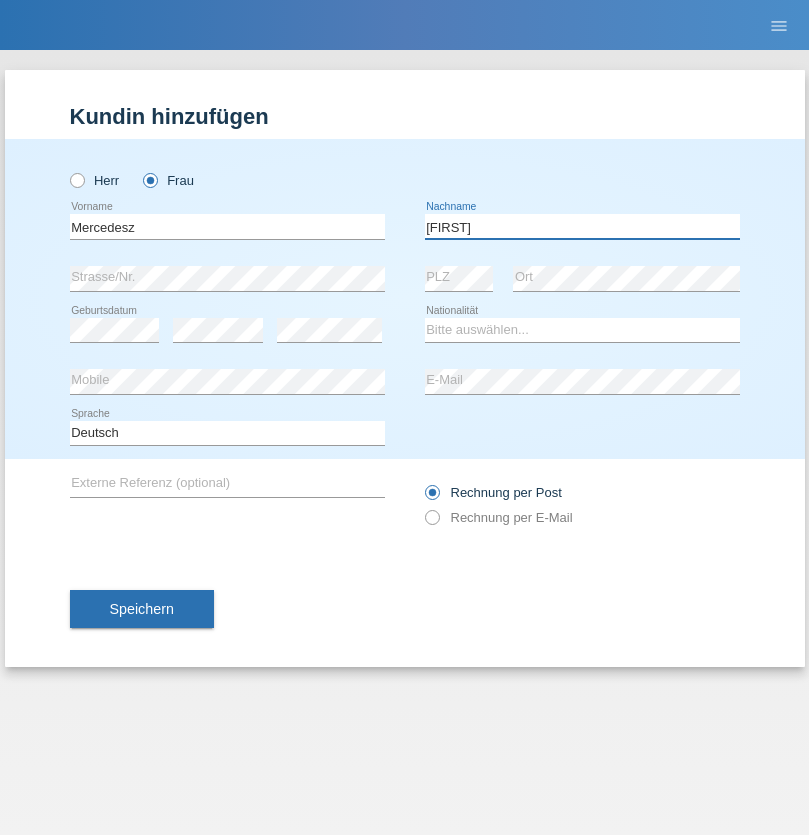type on "Maria" 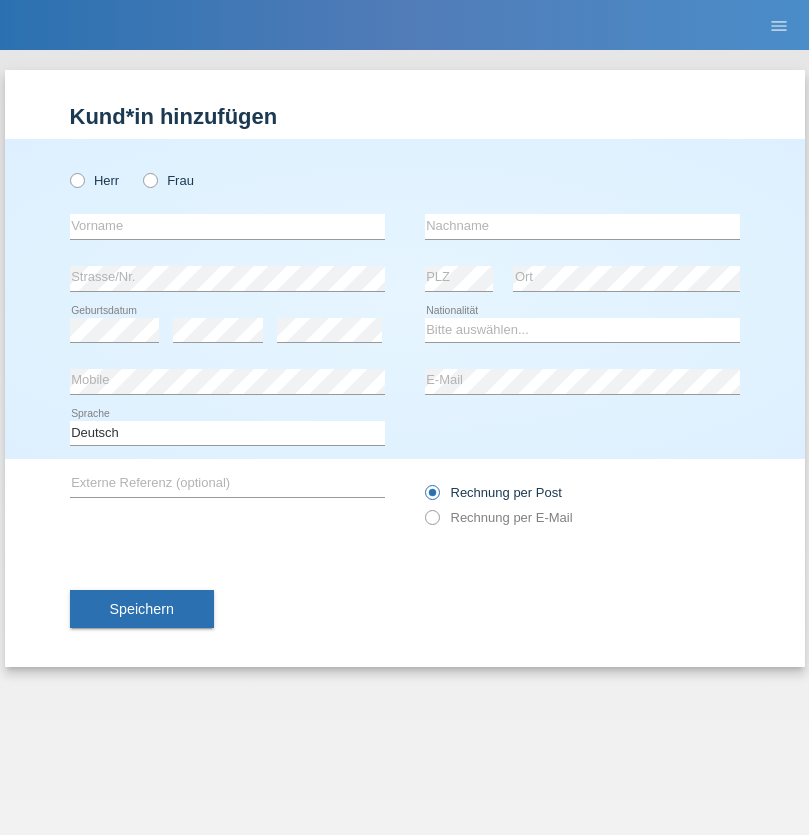 scroll, scrollTop: 0, scrollLeft: 0, axis: both 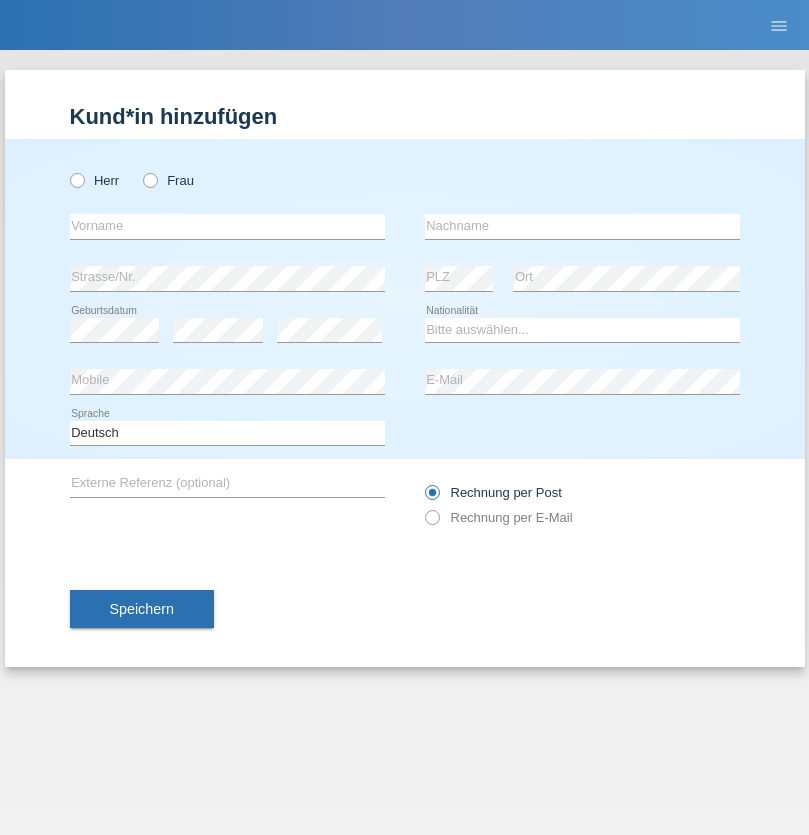 radio on "true" 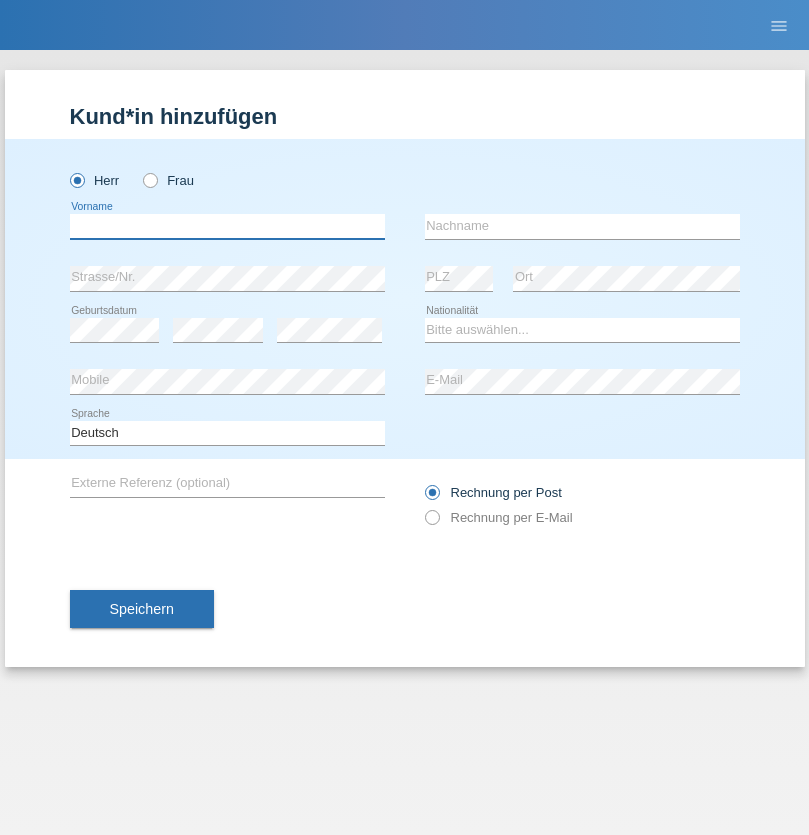 click at bounding box center [227, 226] 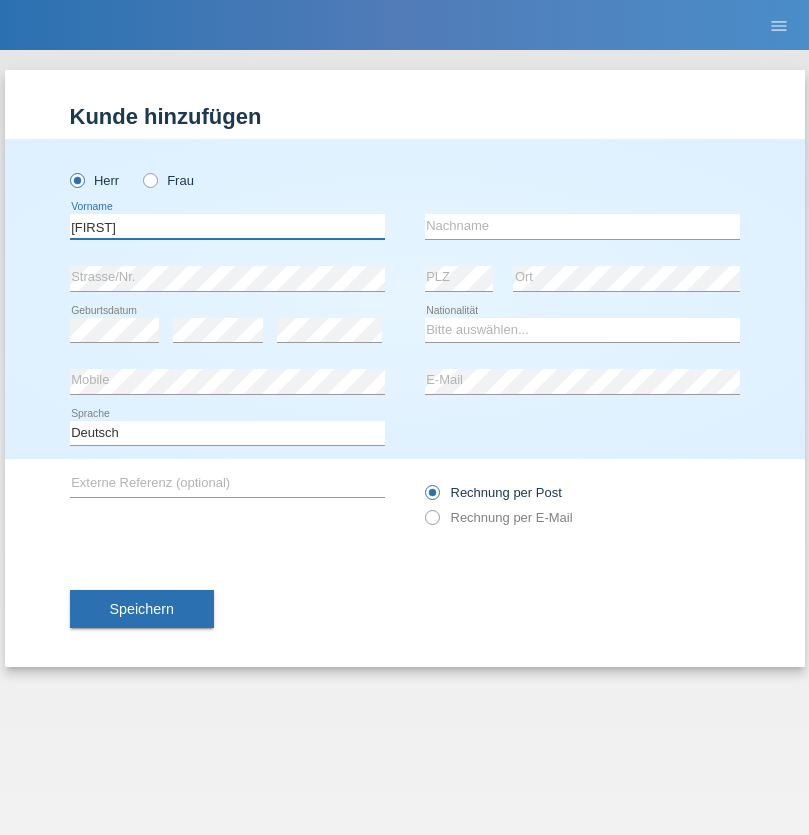 type on "[FIRST]" 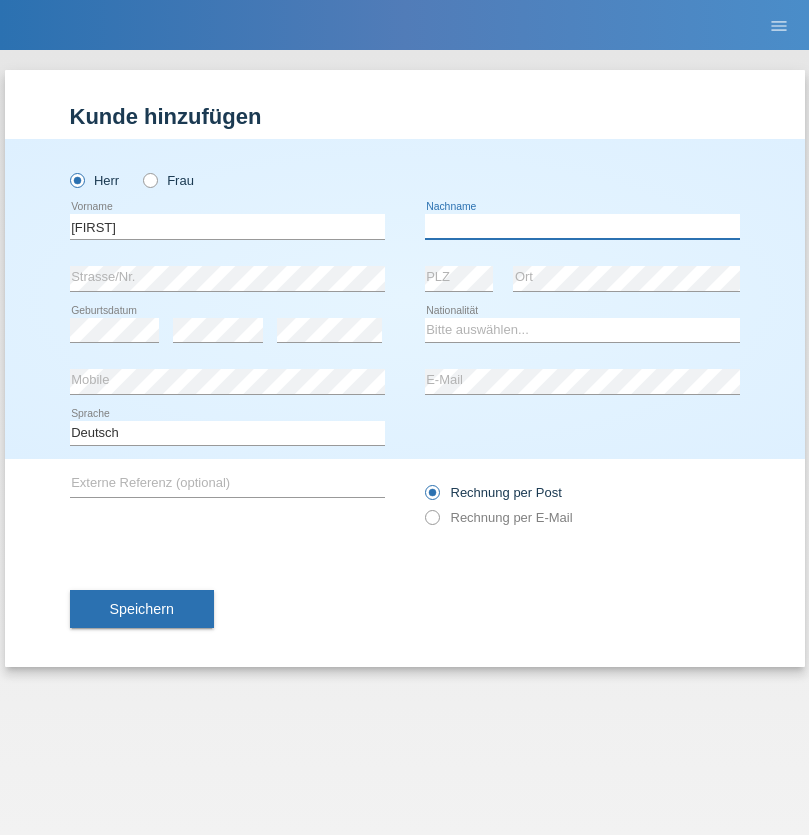 click at bounding box center [582, 226] 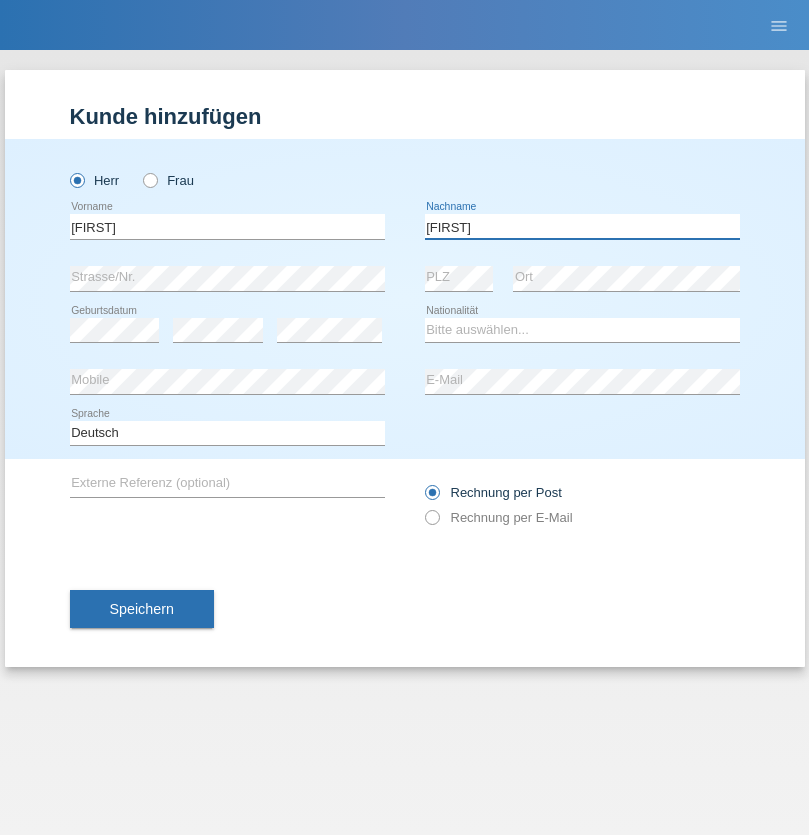 type on "[FIRST]" 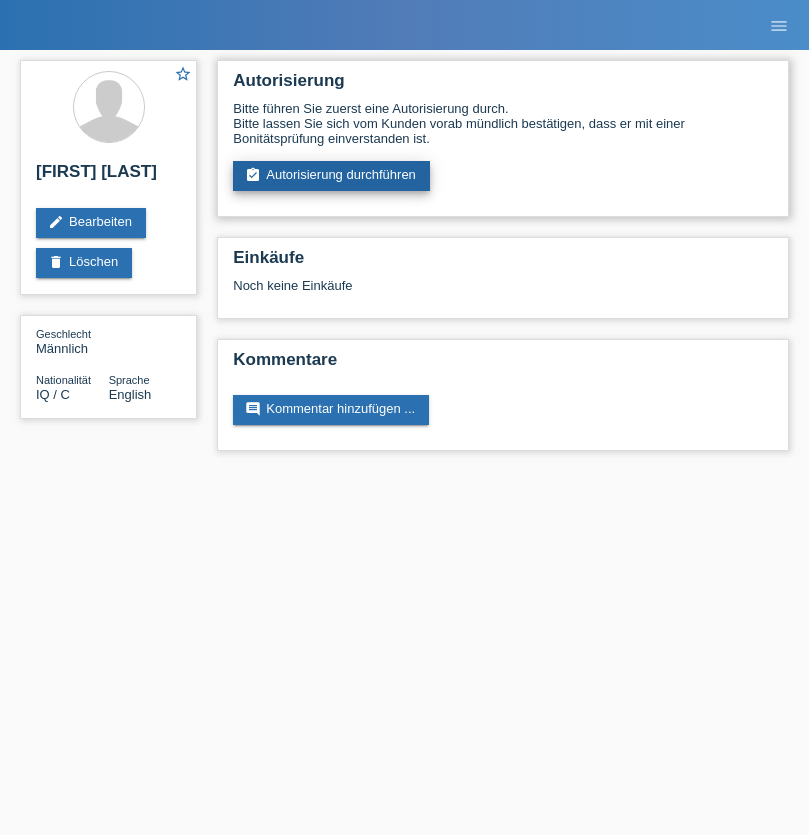click on "assignment_turned_in  Autorisierung durchführen" at bounding box center [331, 176] 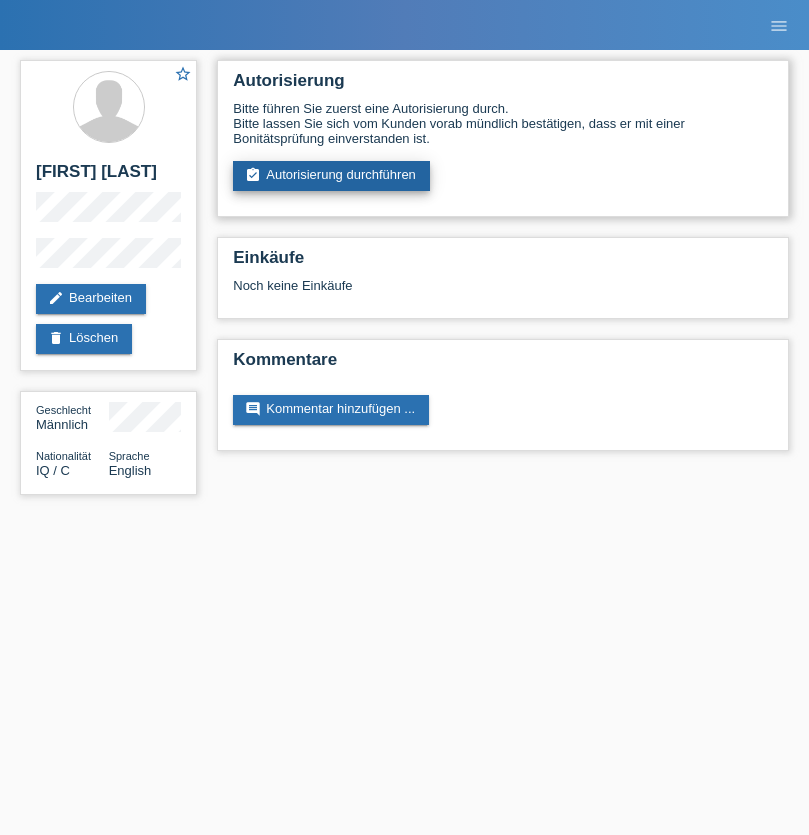 scroll, scrollTop: 0, scrollLeft: 0, axis: both 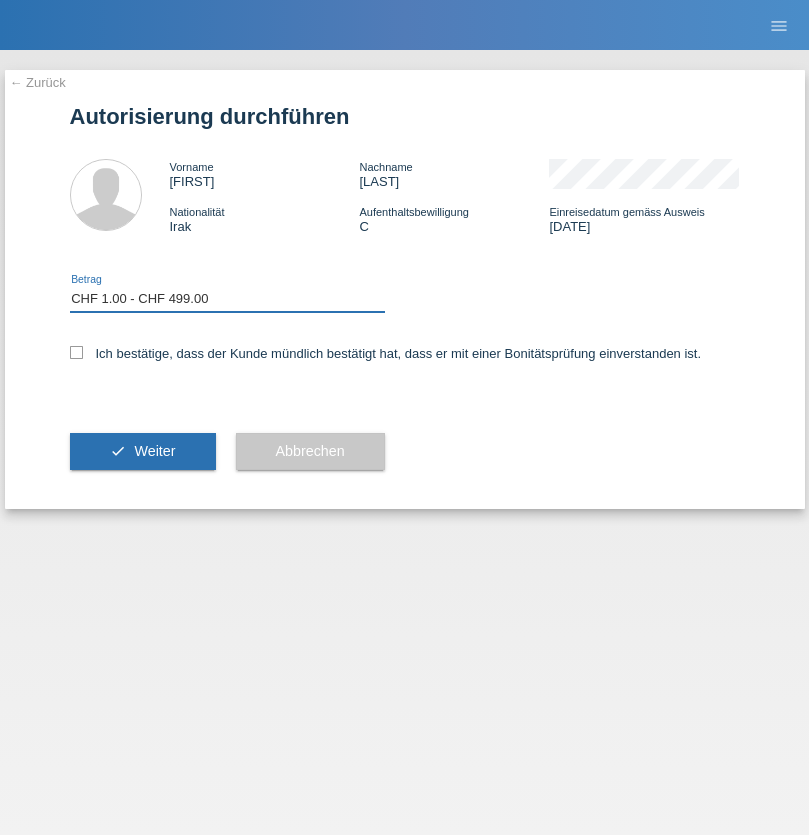 checkbox on "true" 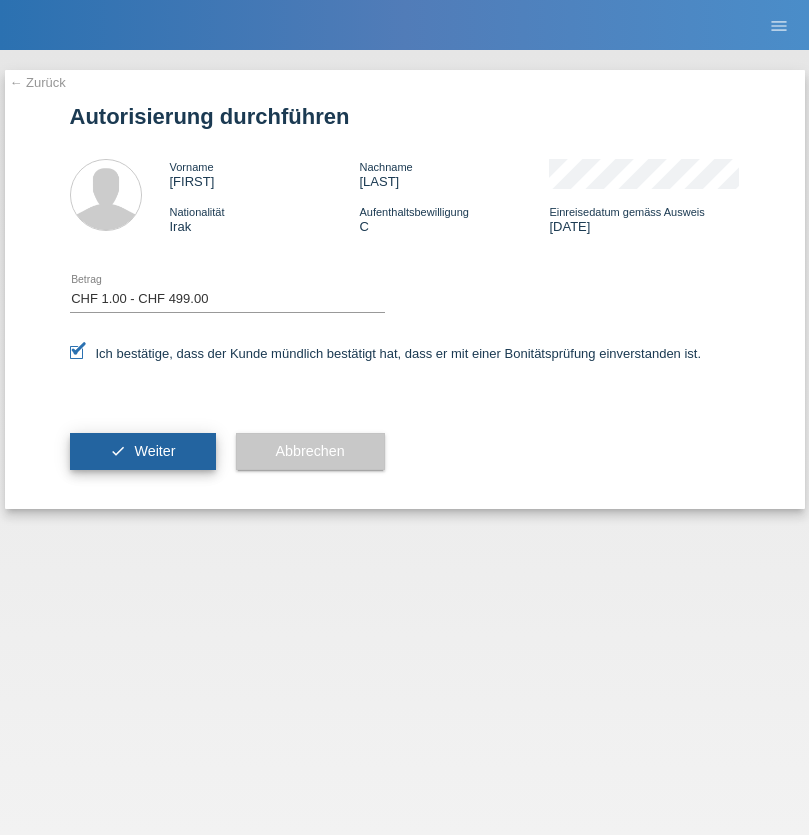 click on "Weiter" at bounding box center (154, 451) 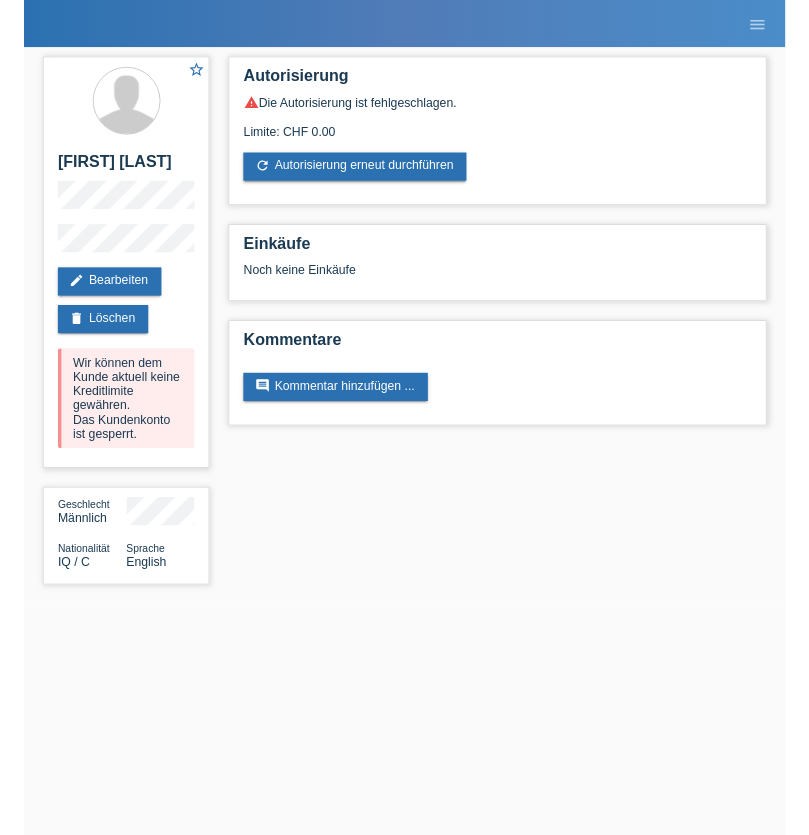 scroll, scrollTop: 0, scrollLeft: 0, axis: both 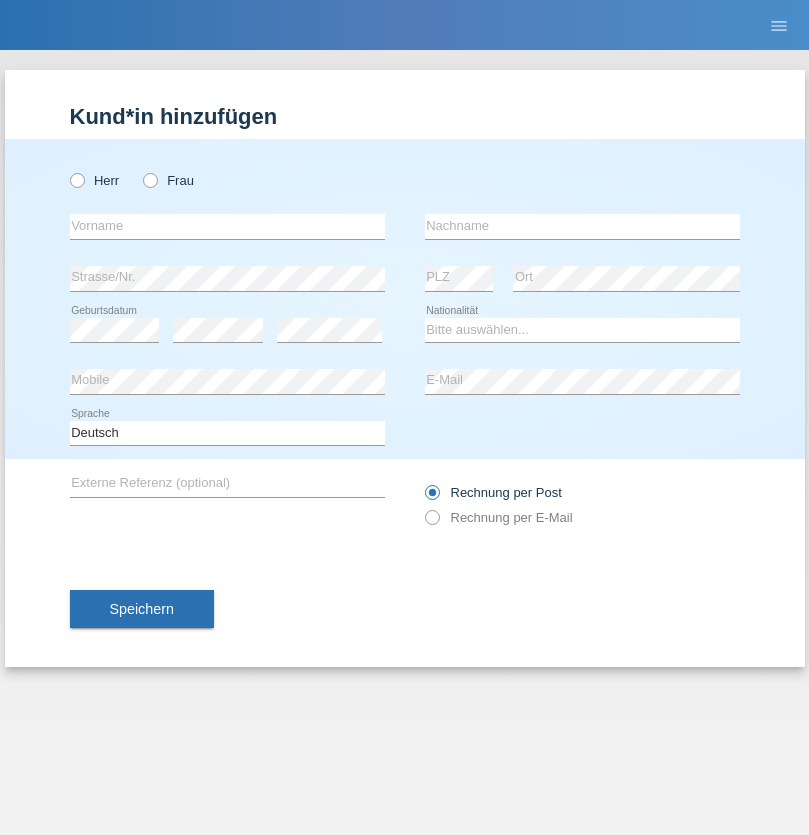 radio on "true" 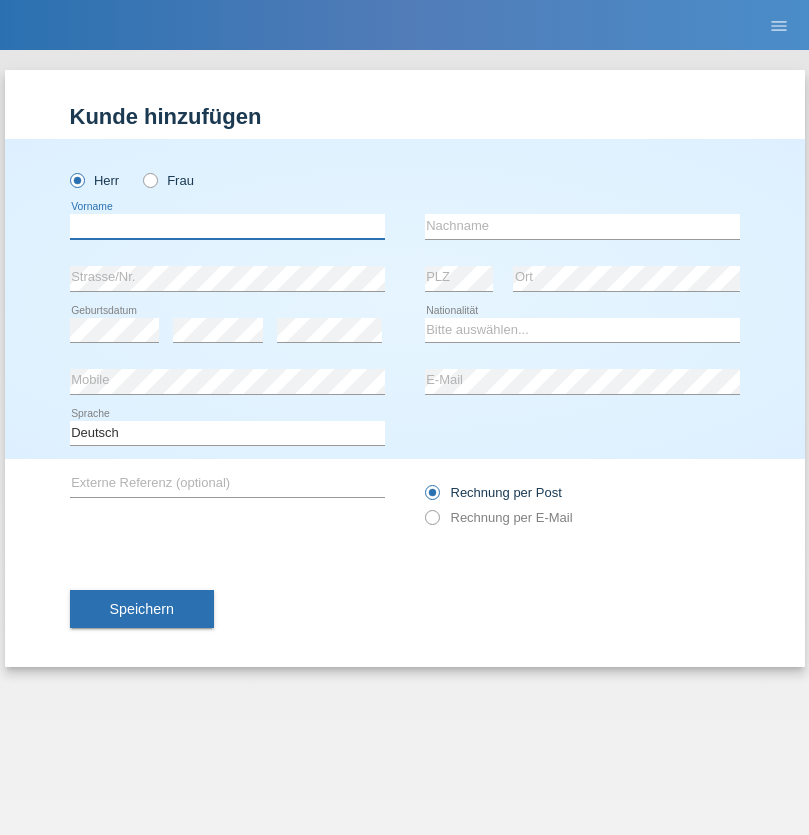 click at bounding box center [227, 226] 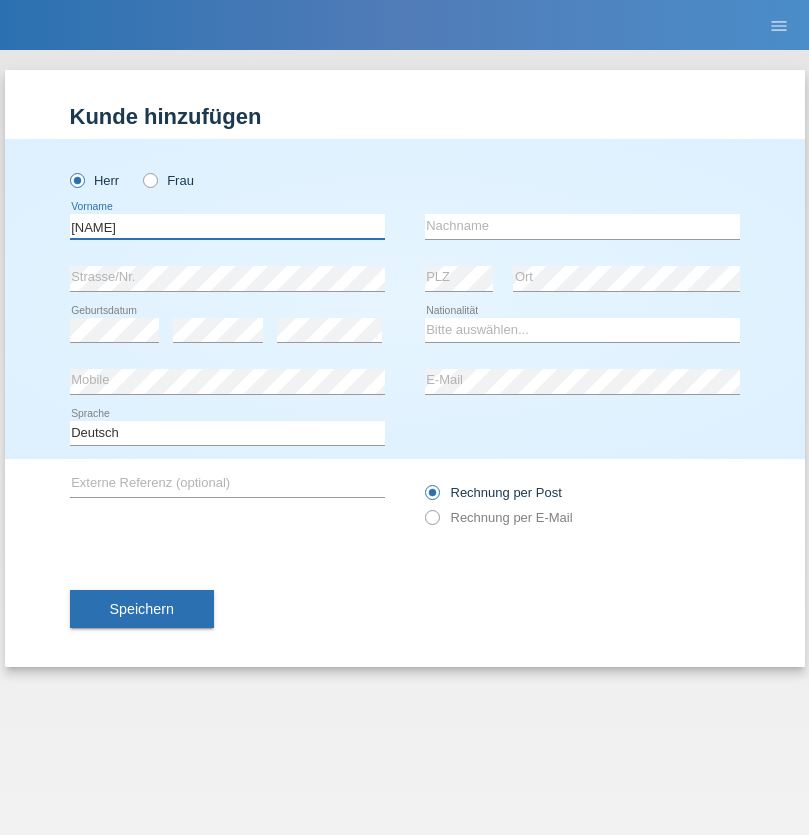 type on "[NAME]" 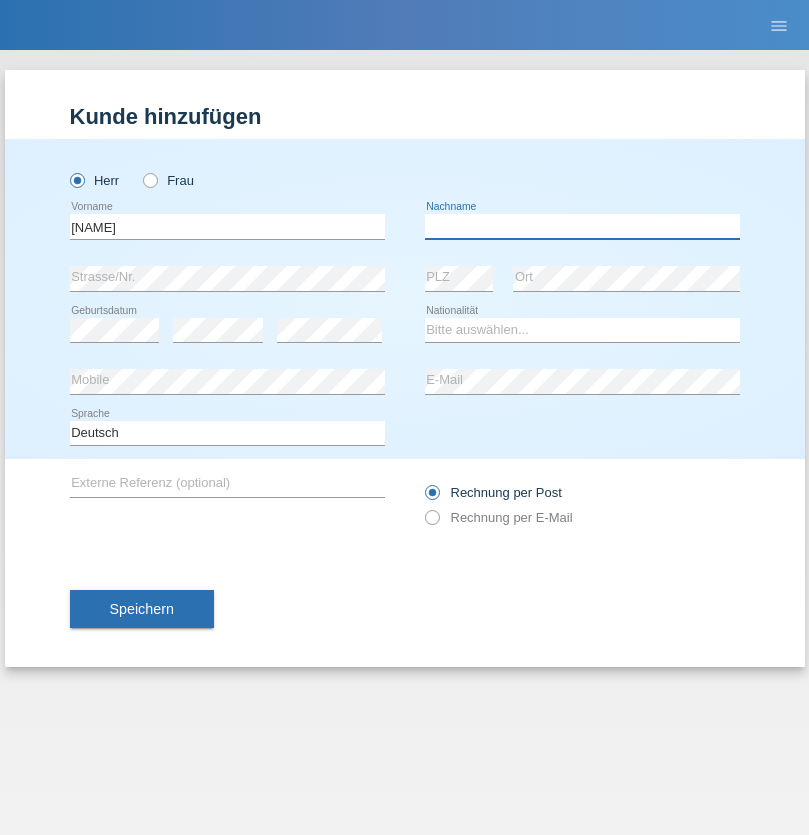 click at bounding box center [582, 226] 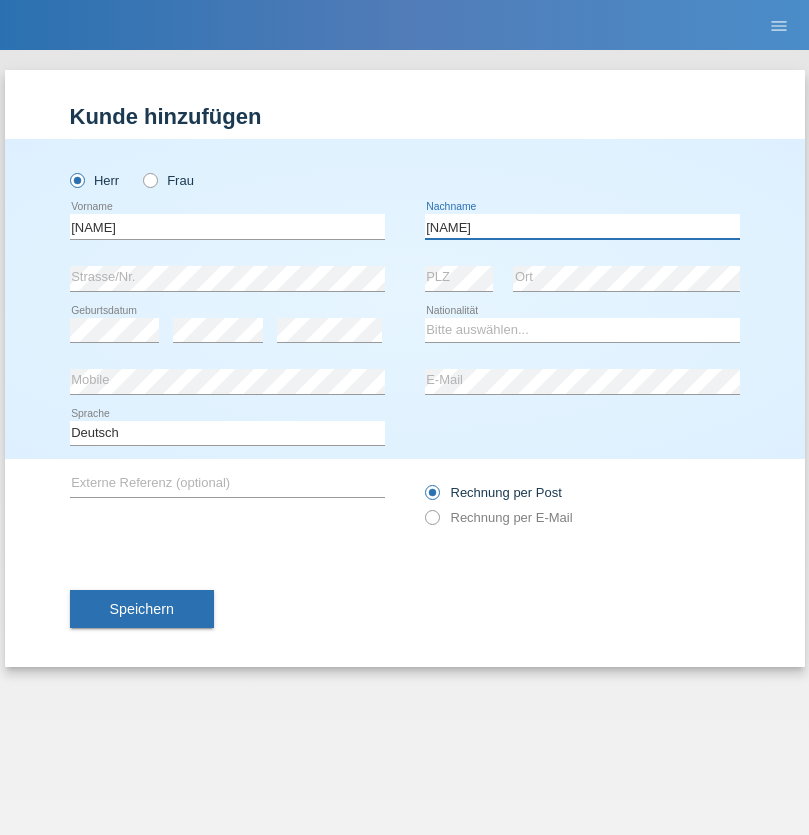 type on "risko" 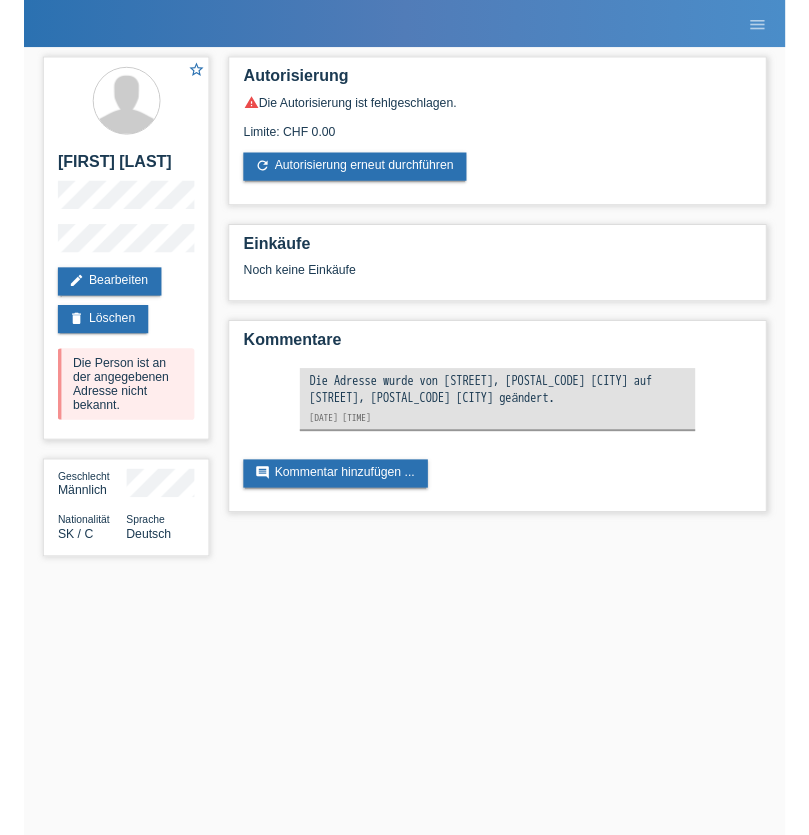 scroll, scrollTop: 0, scrollLeft: 0, axis: both 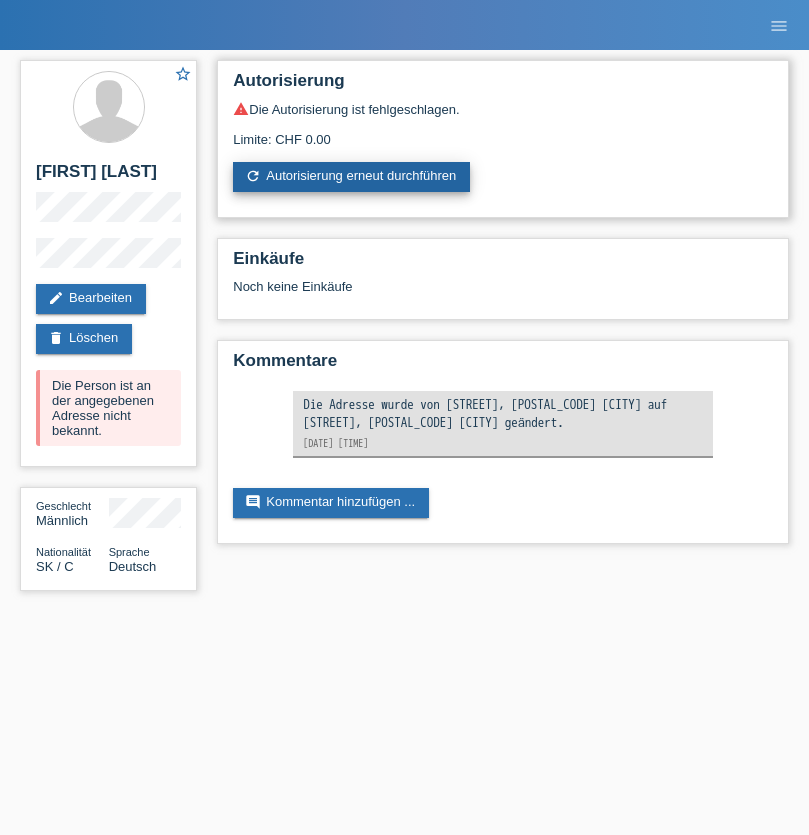 click on "refresh  Autorisierung erneut durchführen" at bounding box center (351, 177) 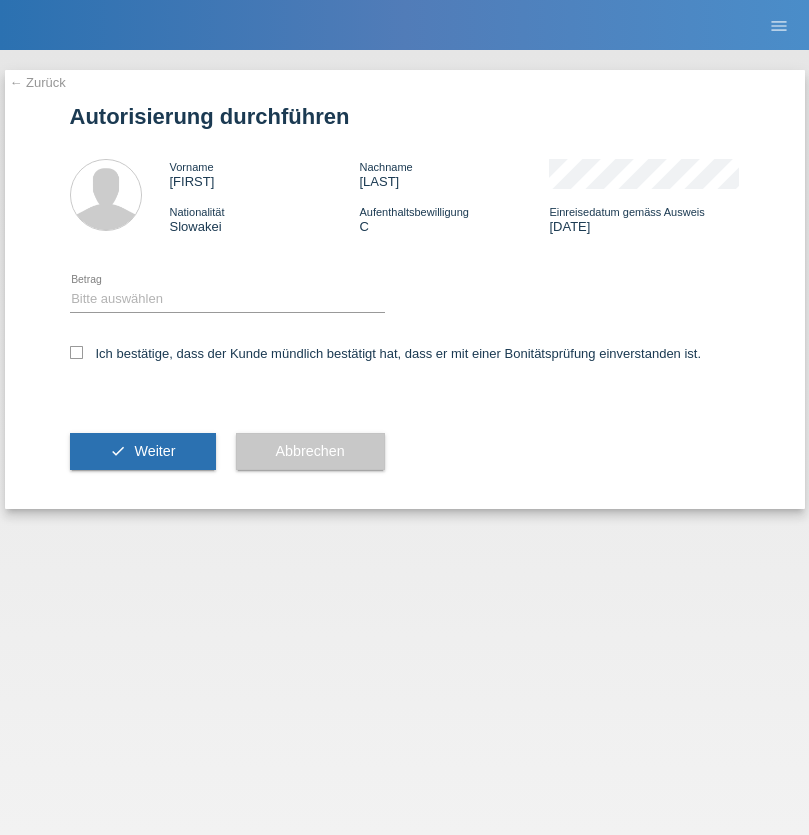 scroll, scrollTop: 0, scrollLeft: 0, axis: both 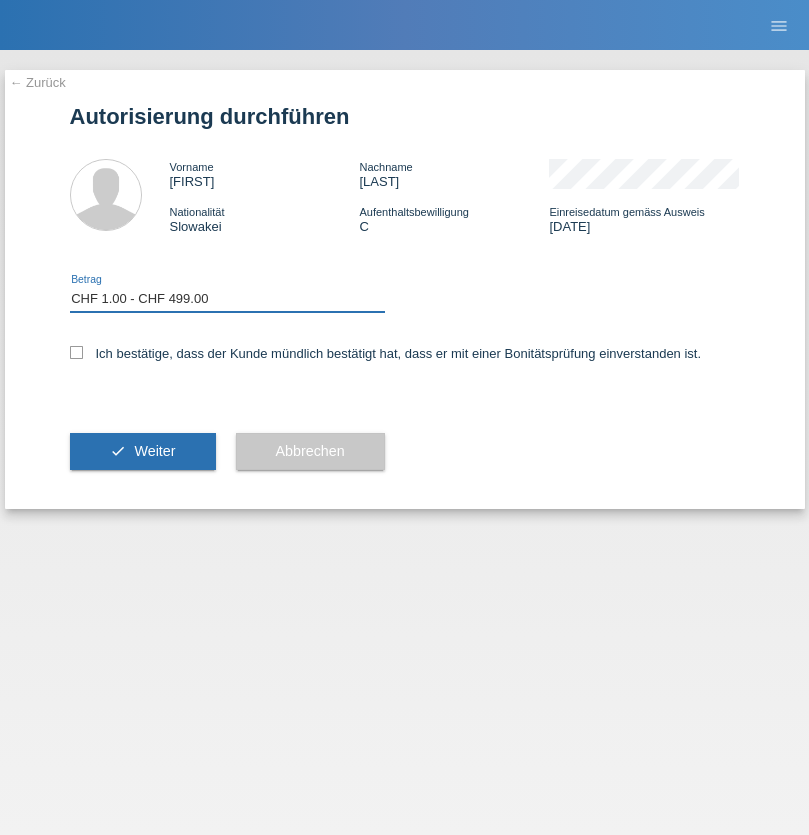 checkbox on "true" 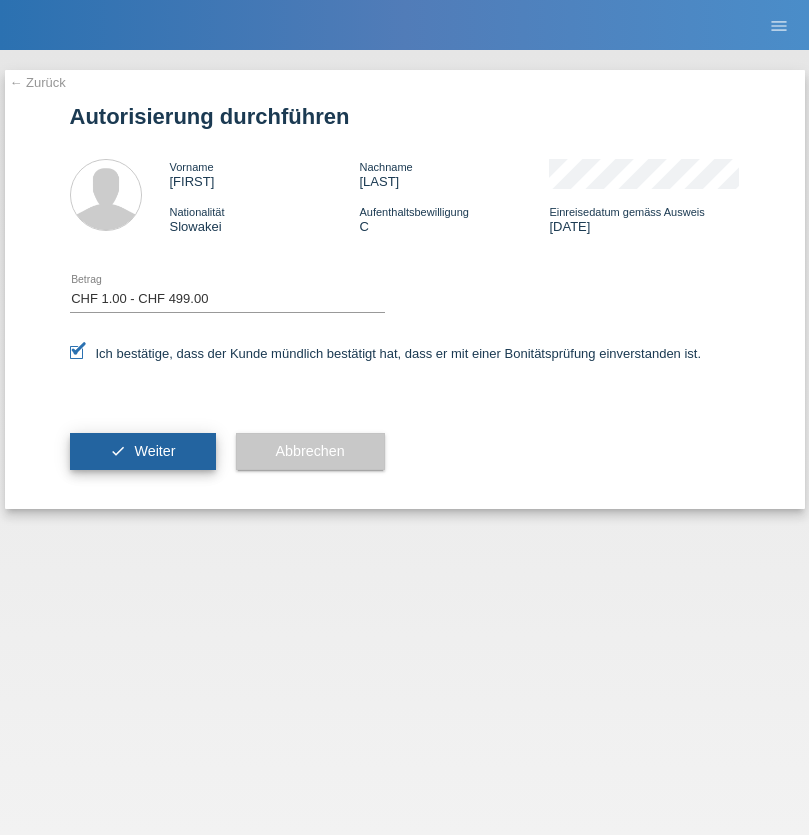 click on "Weiter" at bounding box center [154, 451] 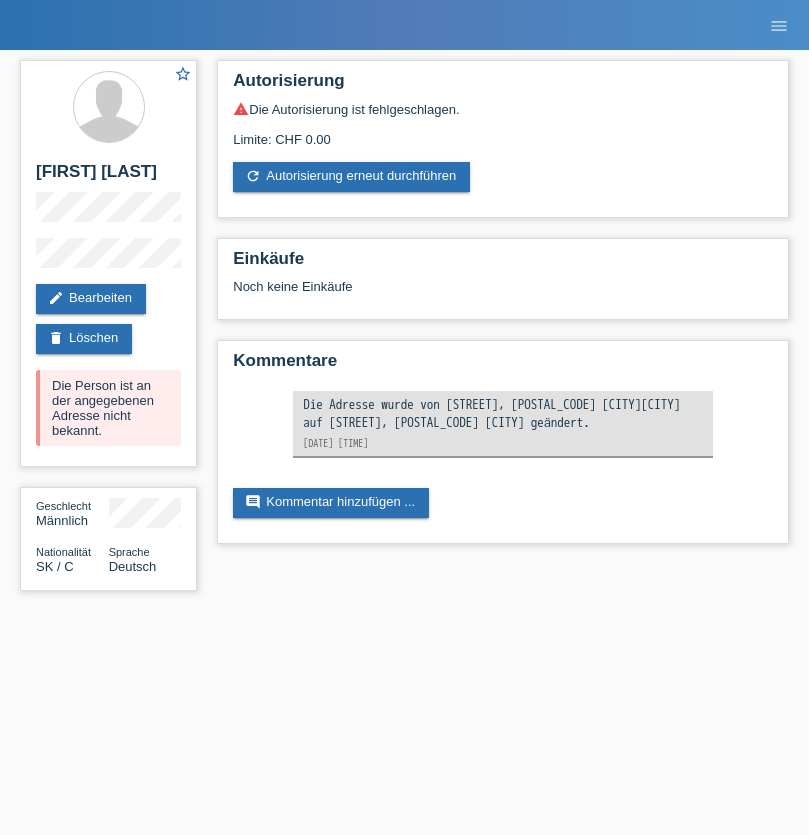 scroll, scrollTop: 0, scrollLeft: 0, axis: both 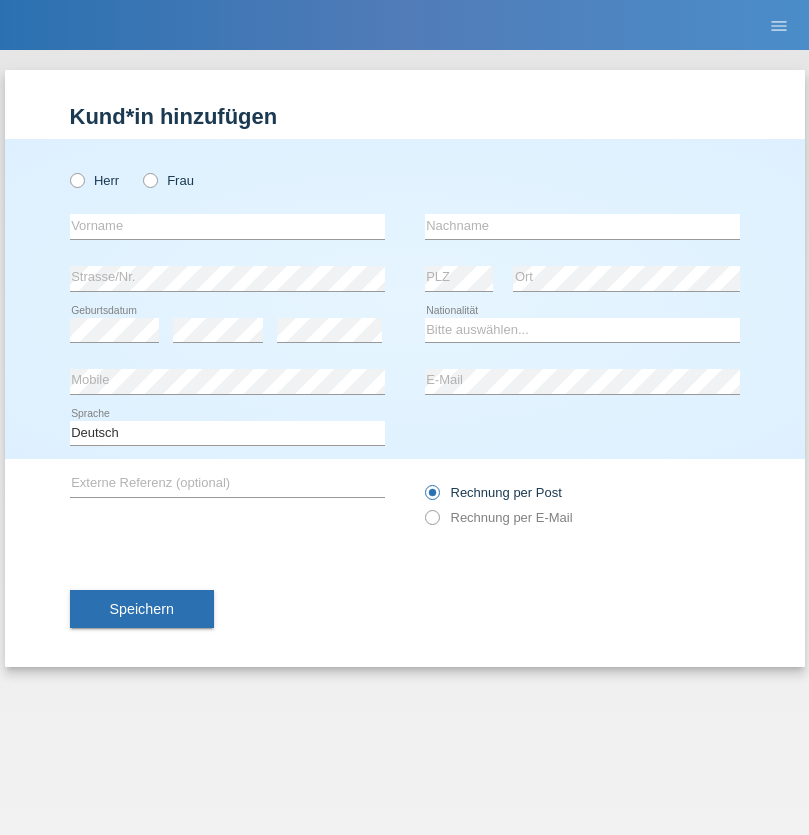 radio on "true" 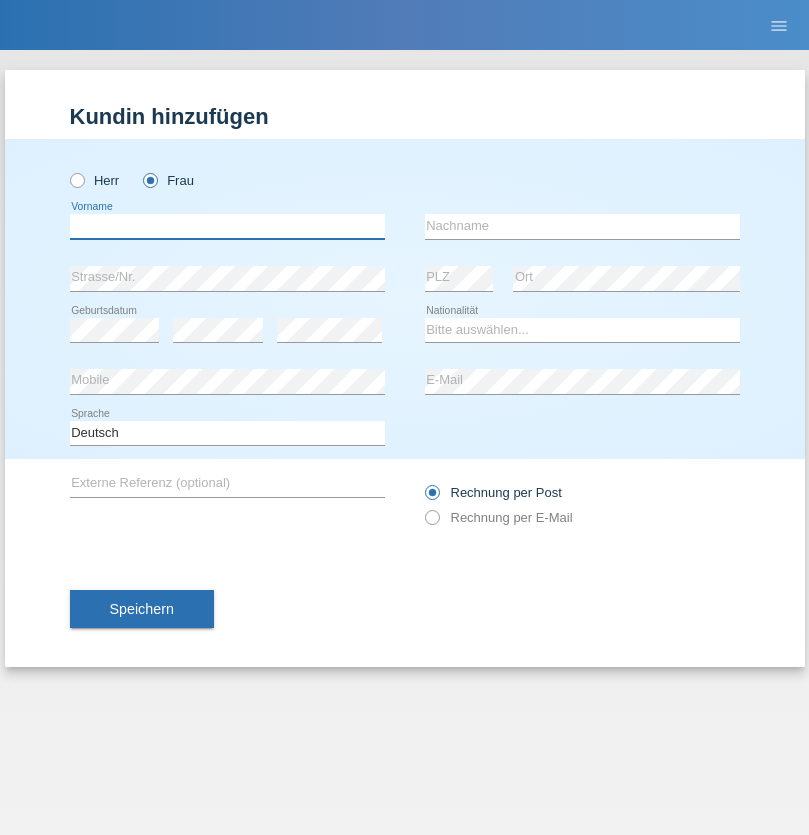 click at bounding box center (227, 226) 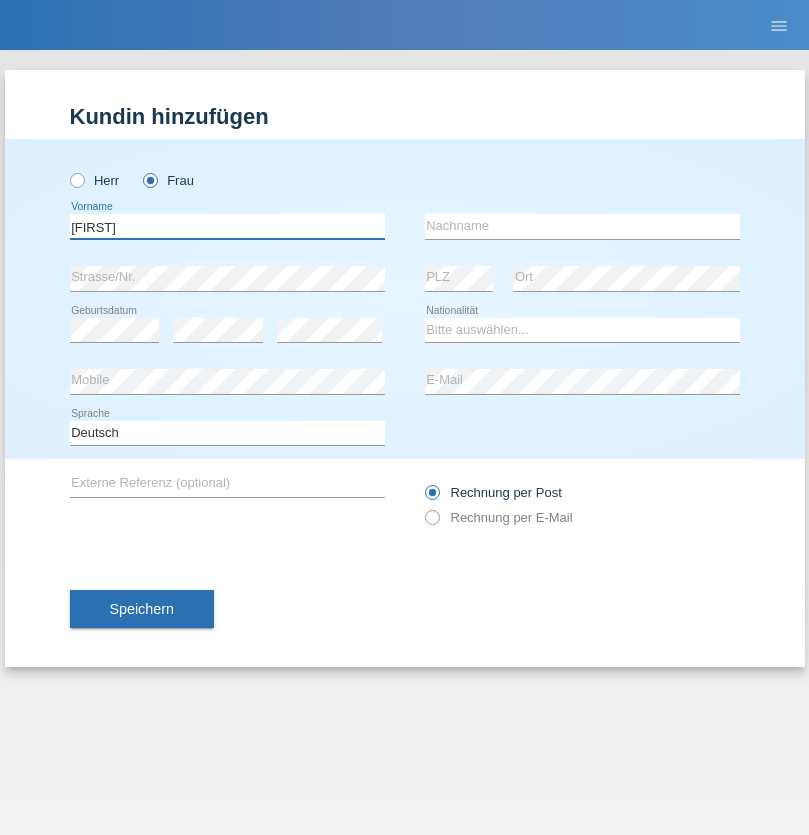 type on "Angela" 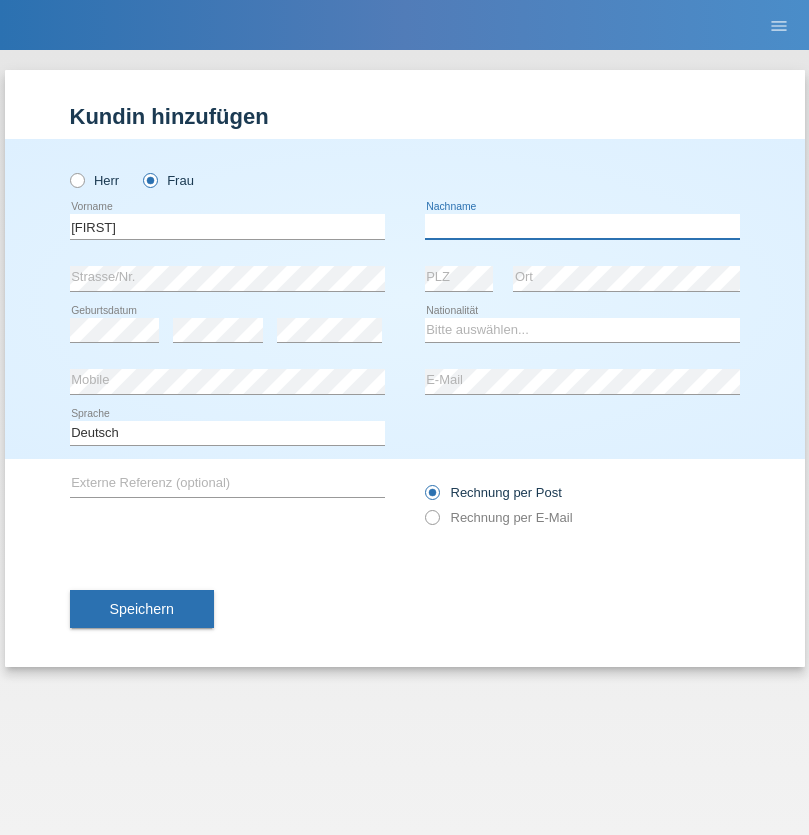 click at bounding box center [582, 226] 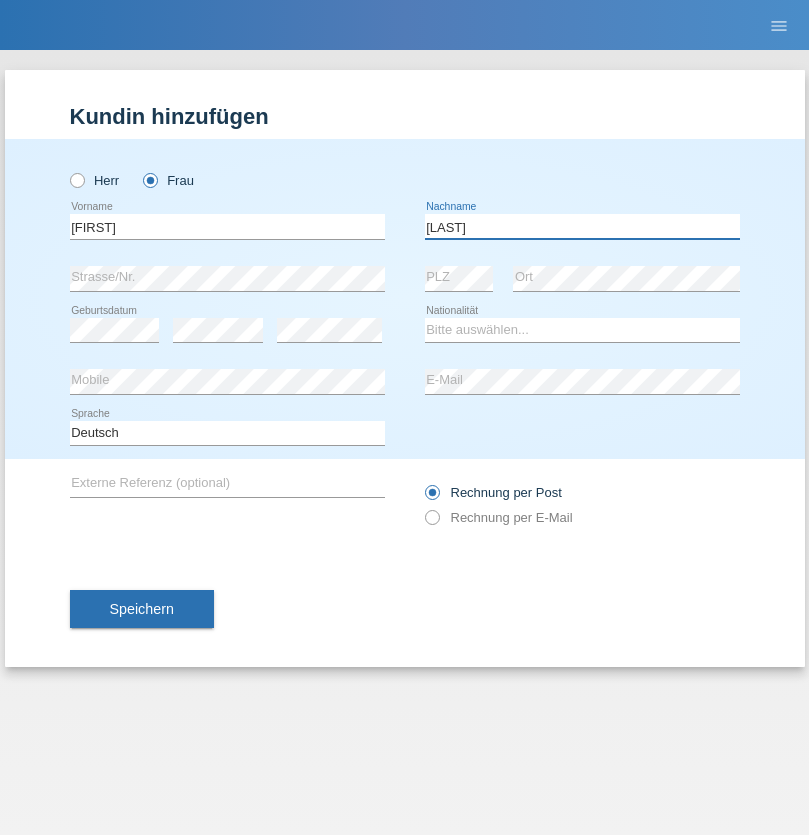 type on "Sacipovic" 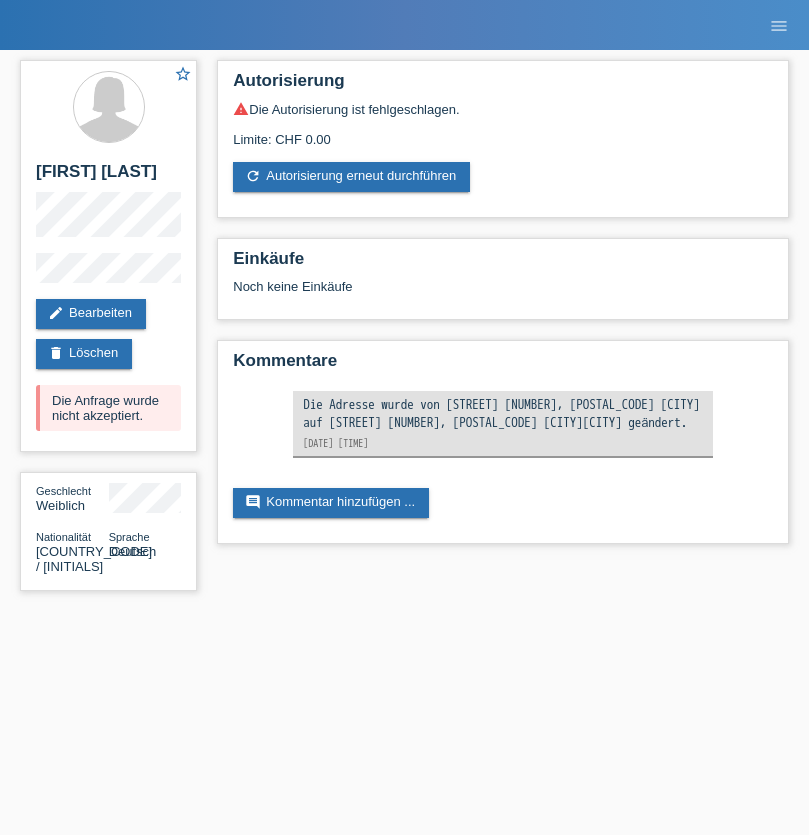 scroll, scrollTop: 0, scrollLeft: 0, axis: both 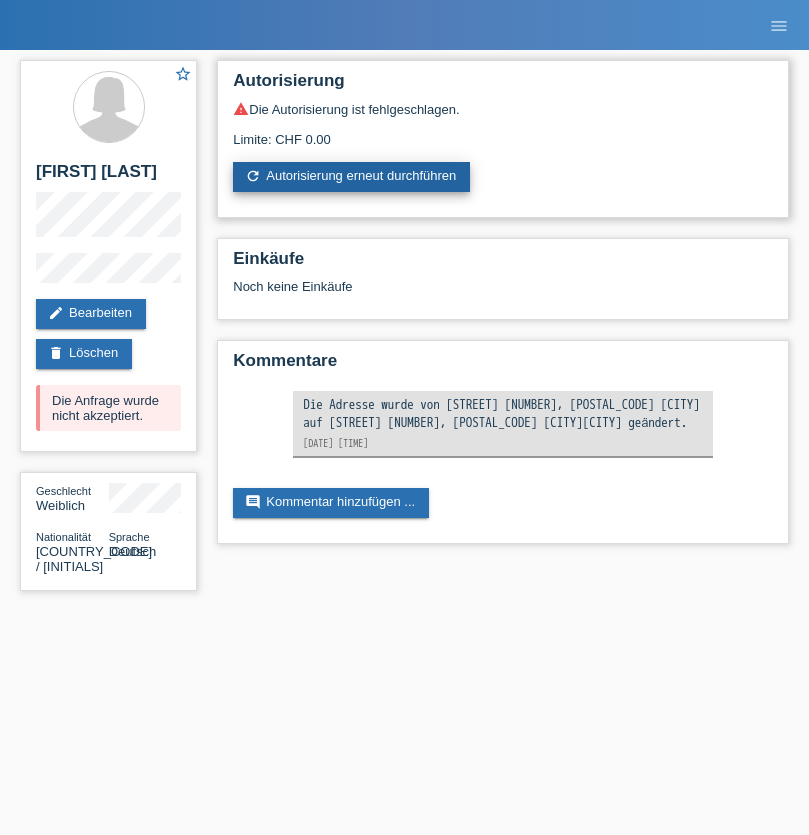 click on "refresh  Autorisierung erneut durchführen" at bounding box center [351, 177] 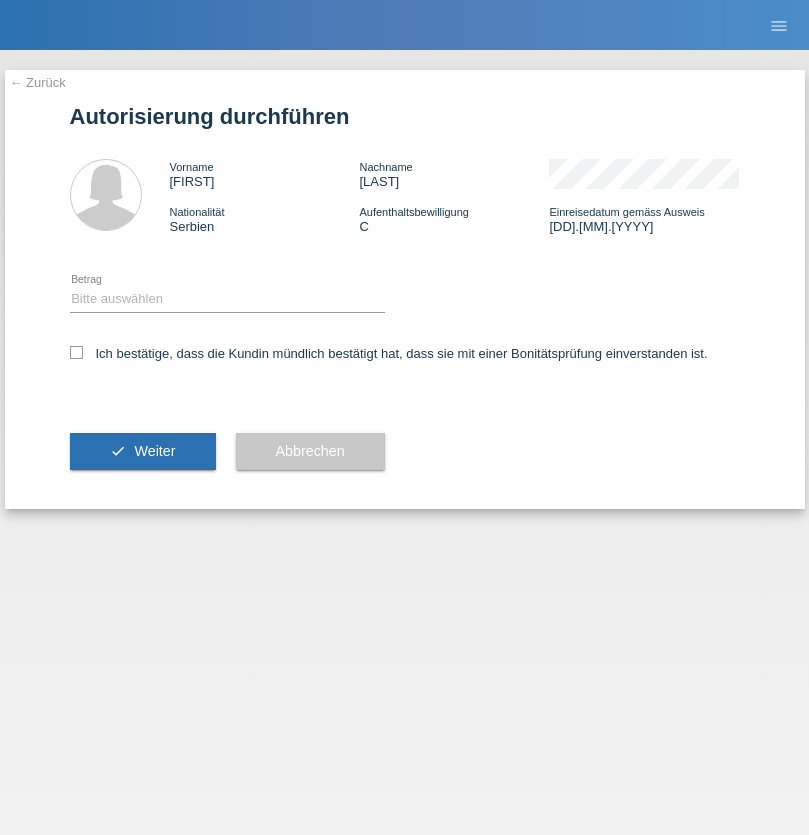 scroll, scrollTop: 0, scrollLeft: 0, axis: both 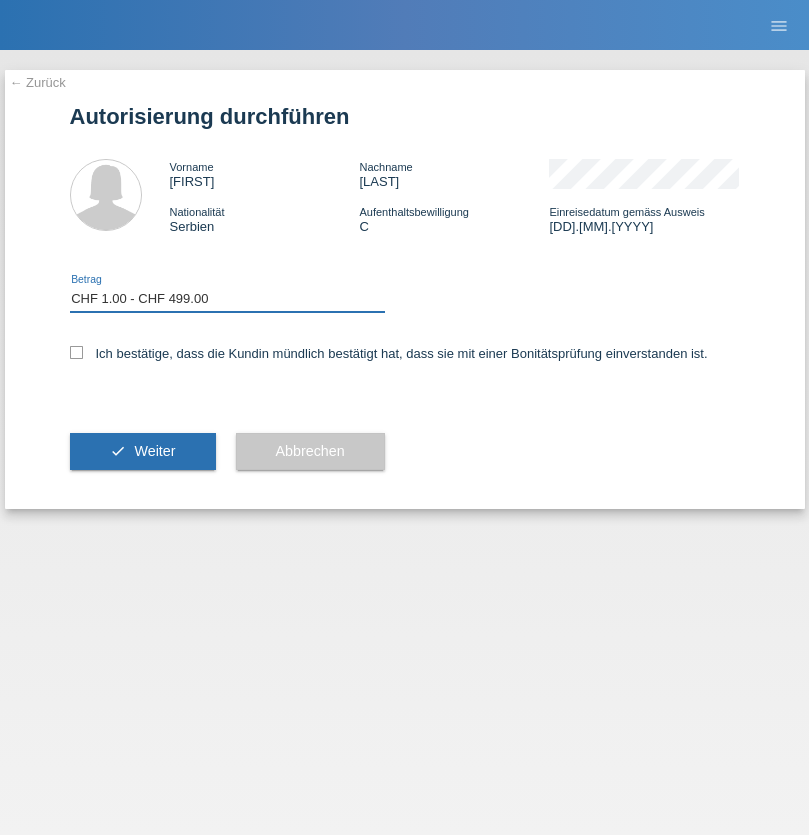 checkbox on "true" 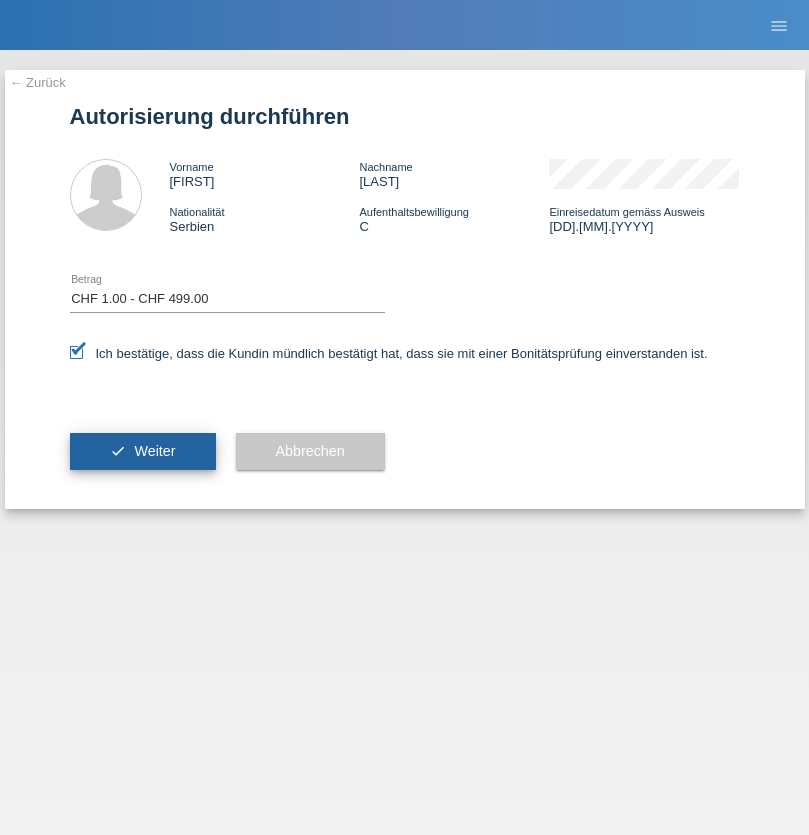 click on "Weiter" at bounding box center (154, 451) 